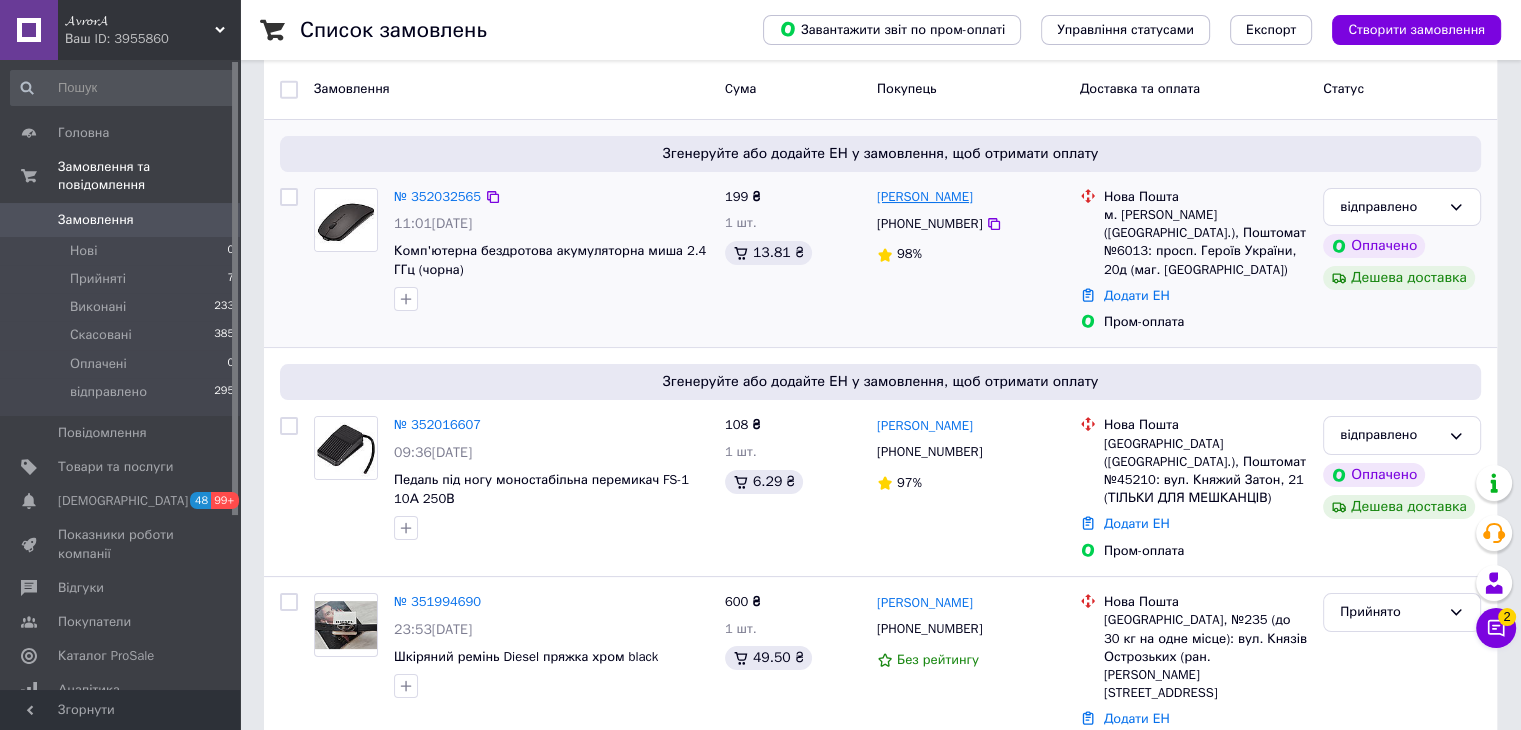 scroll, scrollTop: 200, scrollLeft: 0, axis: vertical 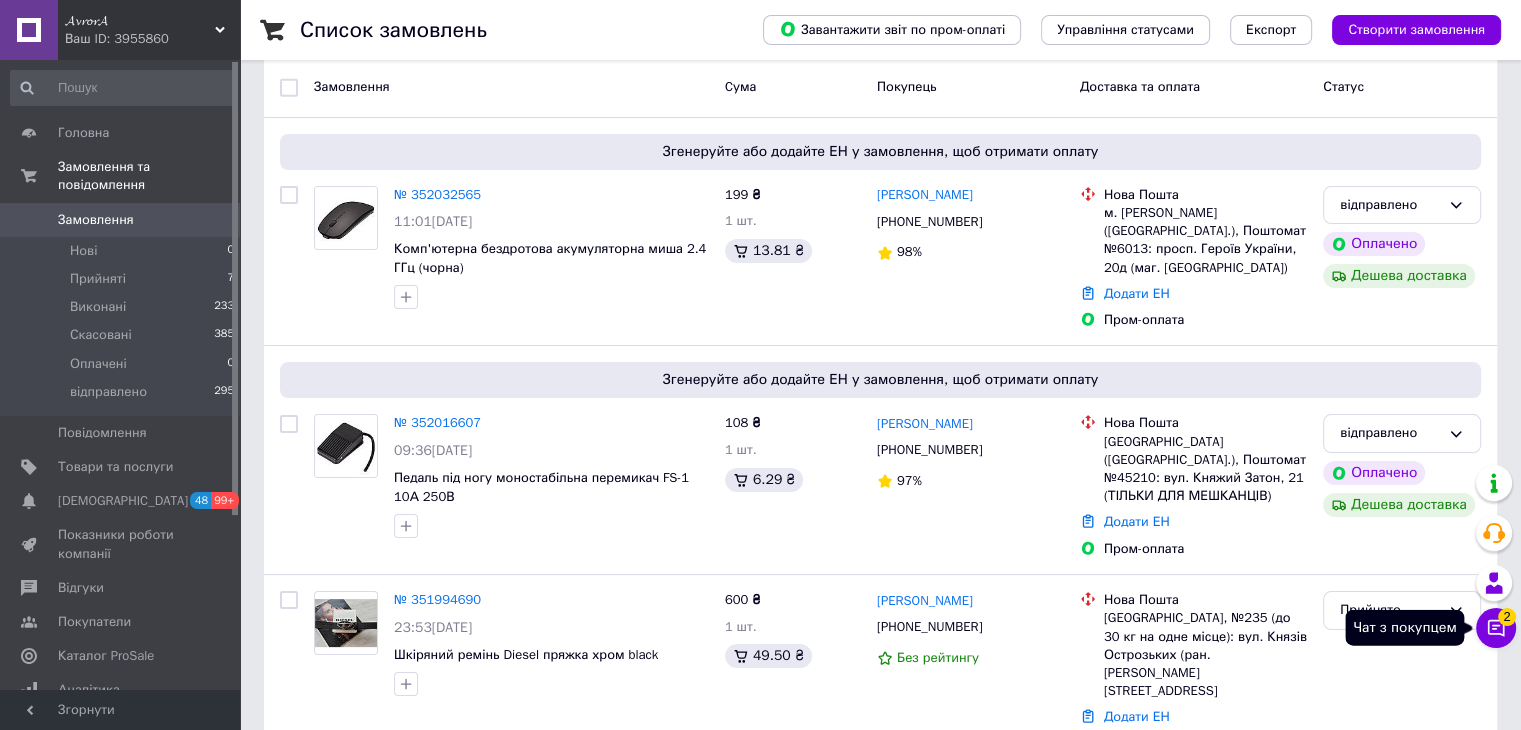click 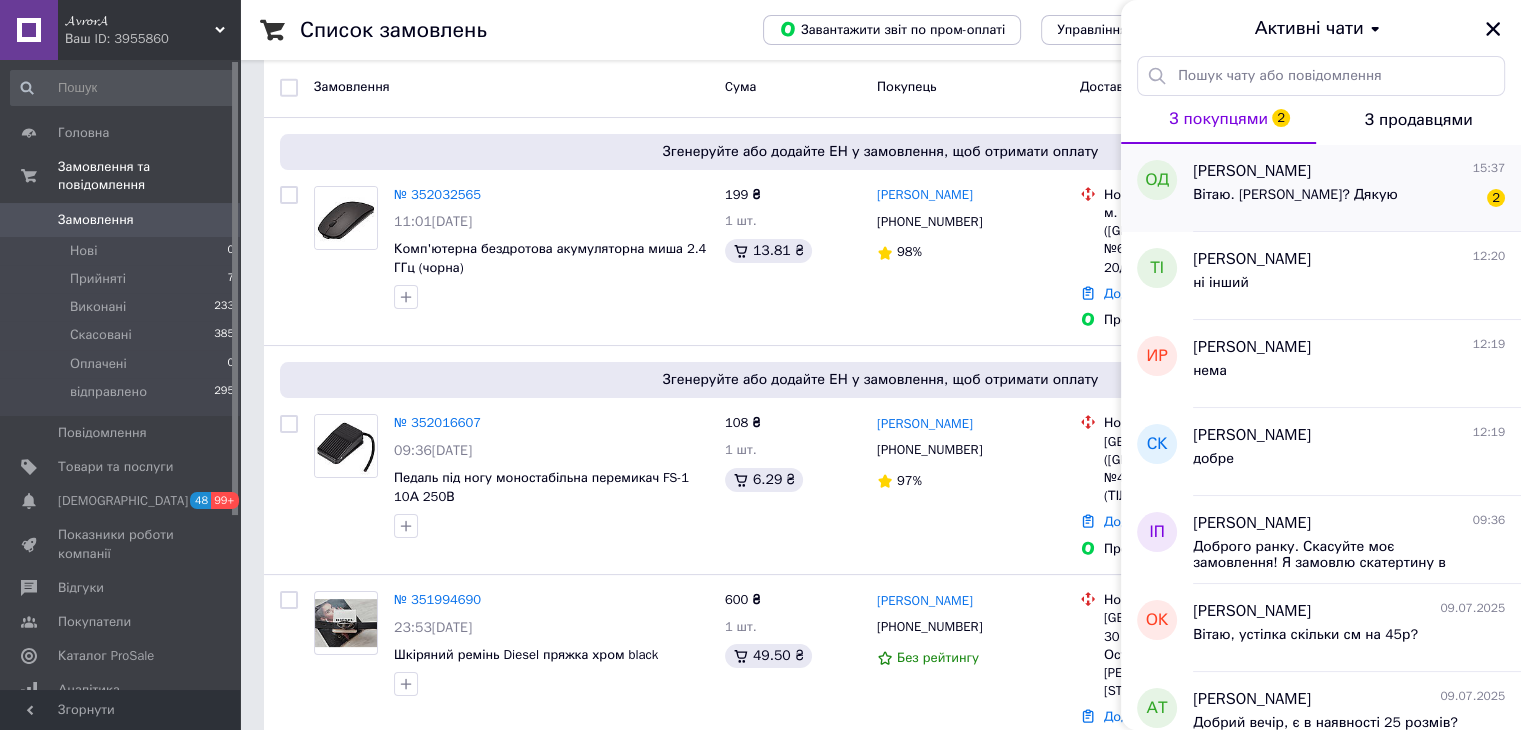 click on "[PERSON_NAME] 15:37" at bounding box center (1349, 171) 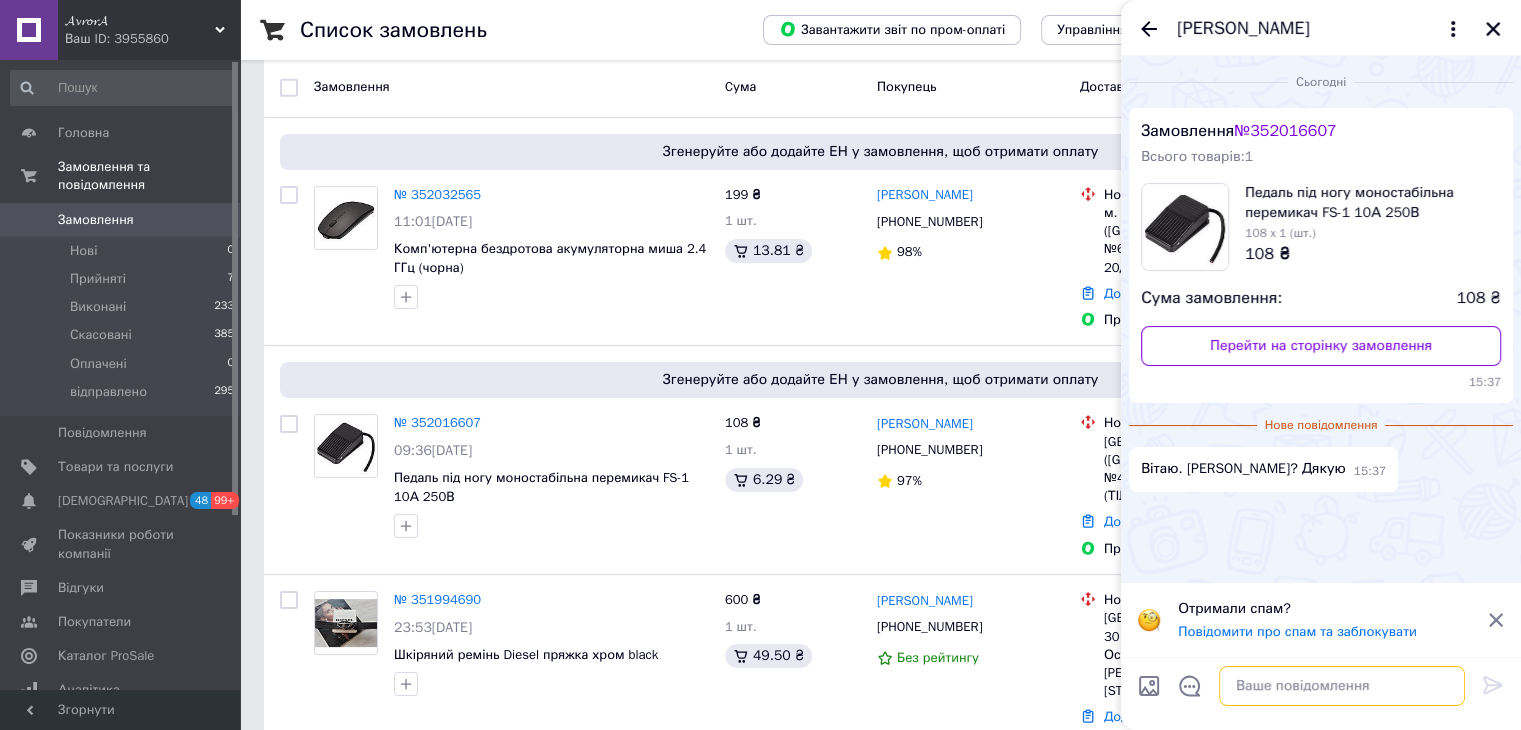 paste on "20451203005510" 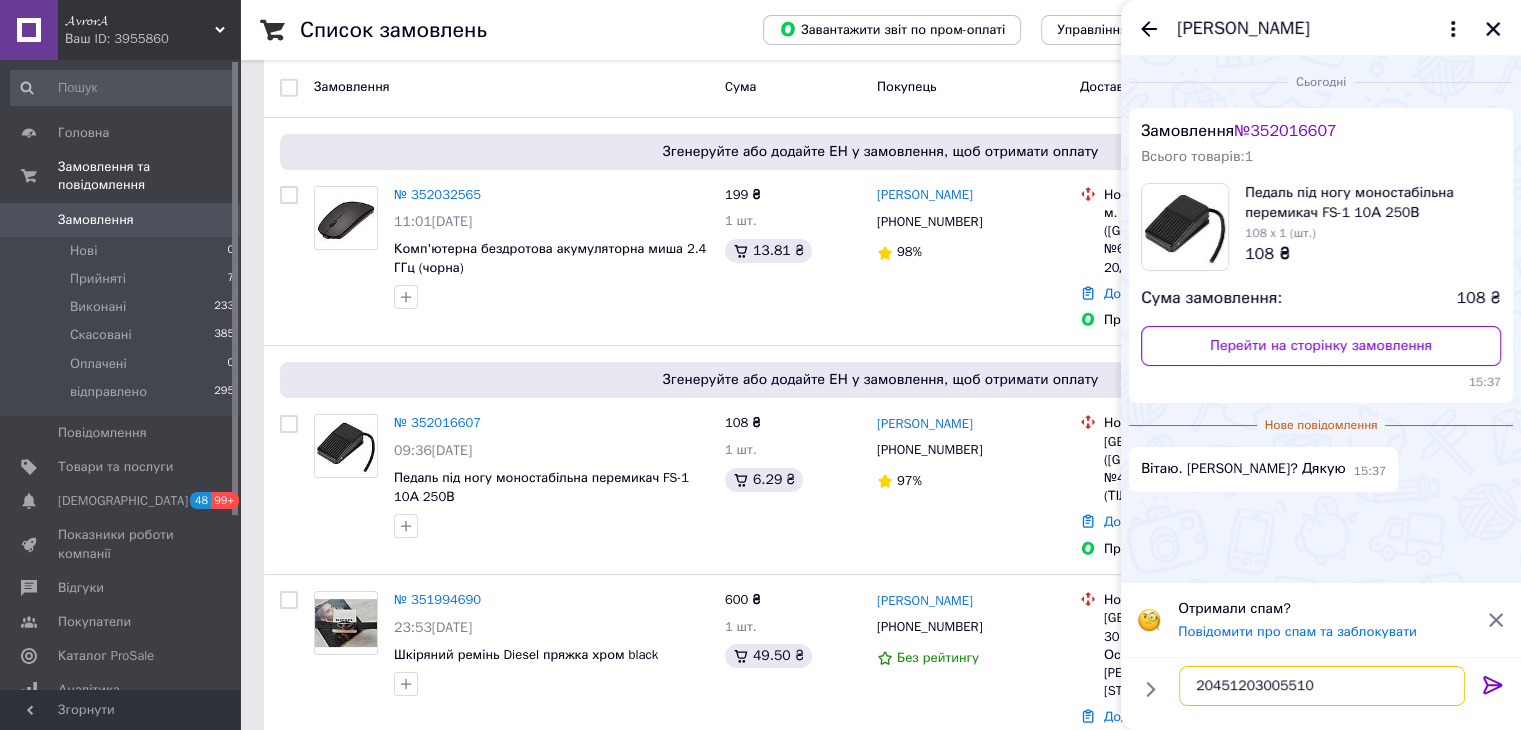 type on "20451203005510" 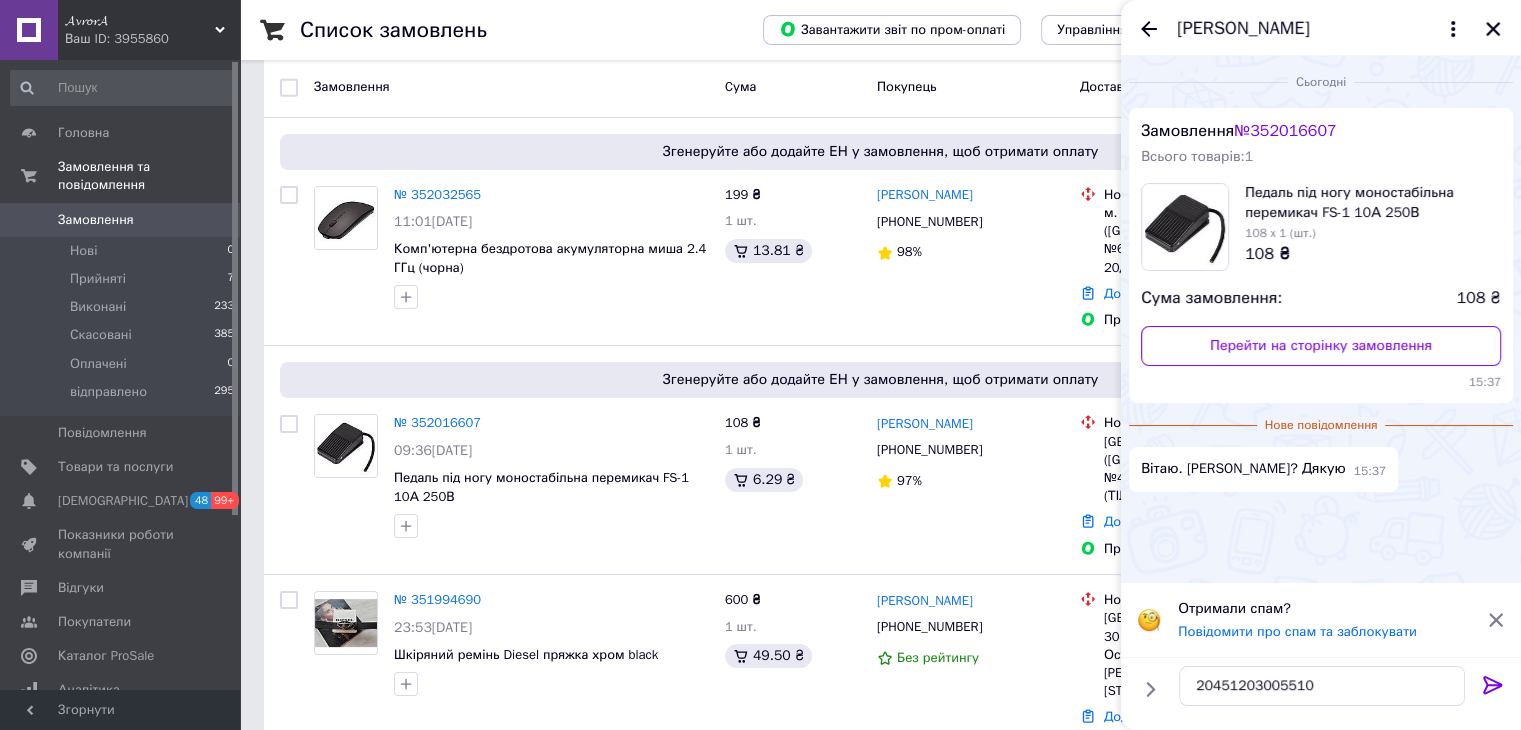 click 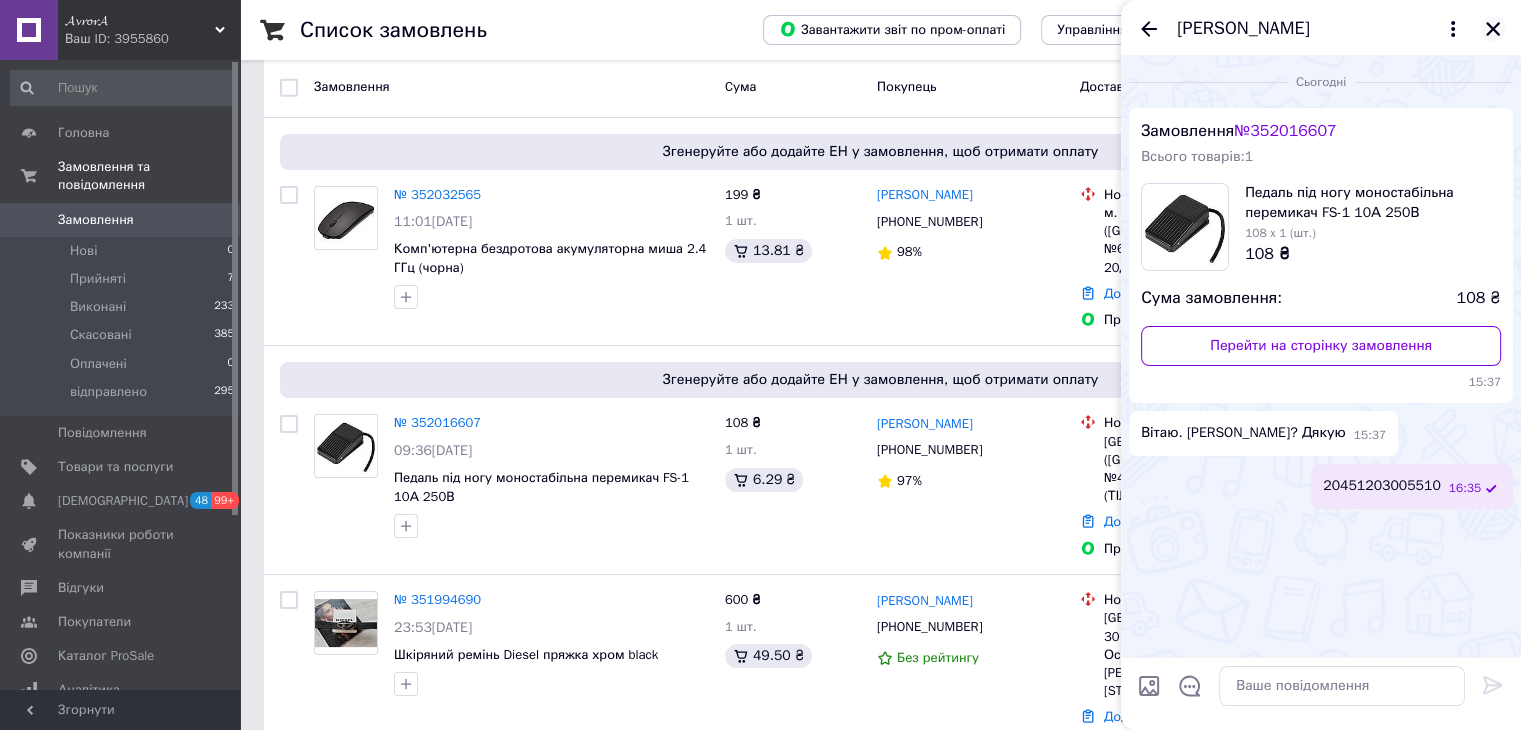 click 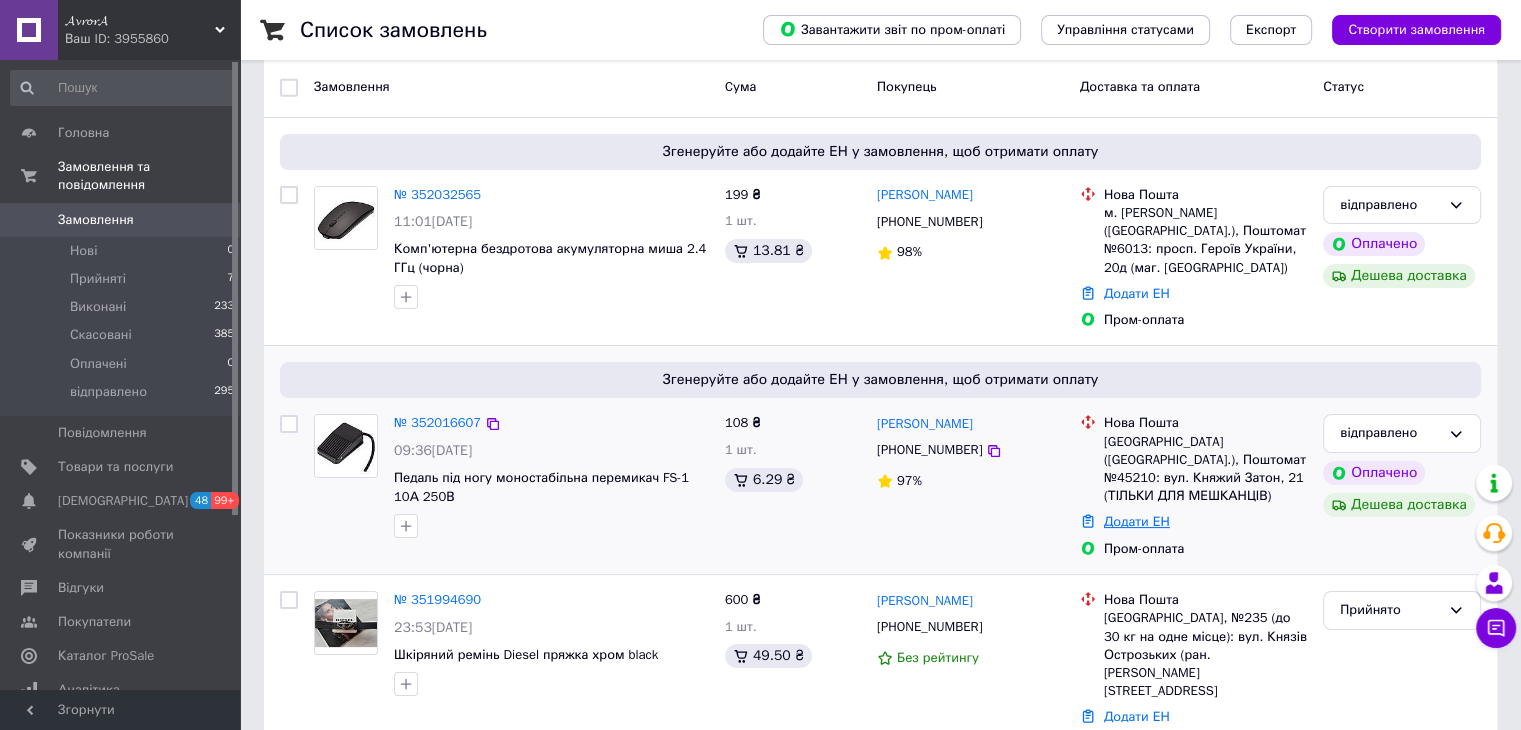 click on "Додати ЕН" at bounding box center [1137, 521] 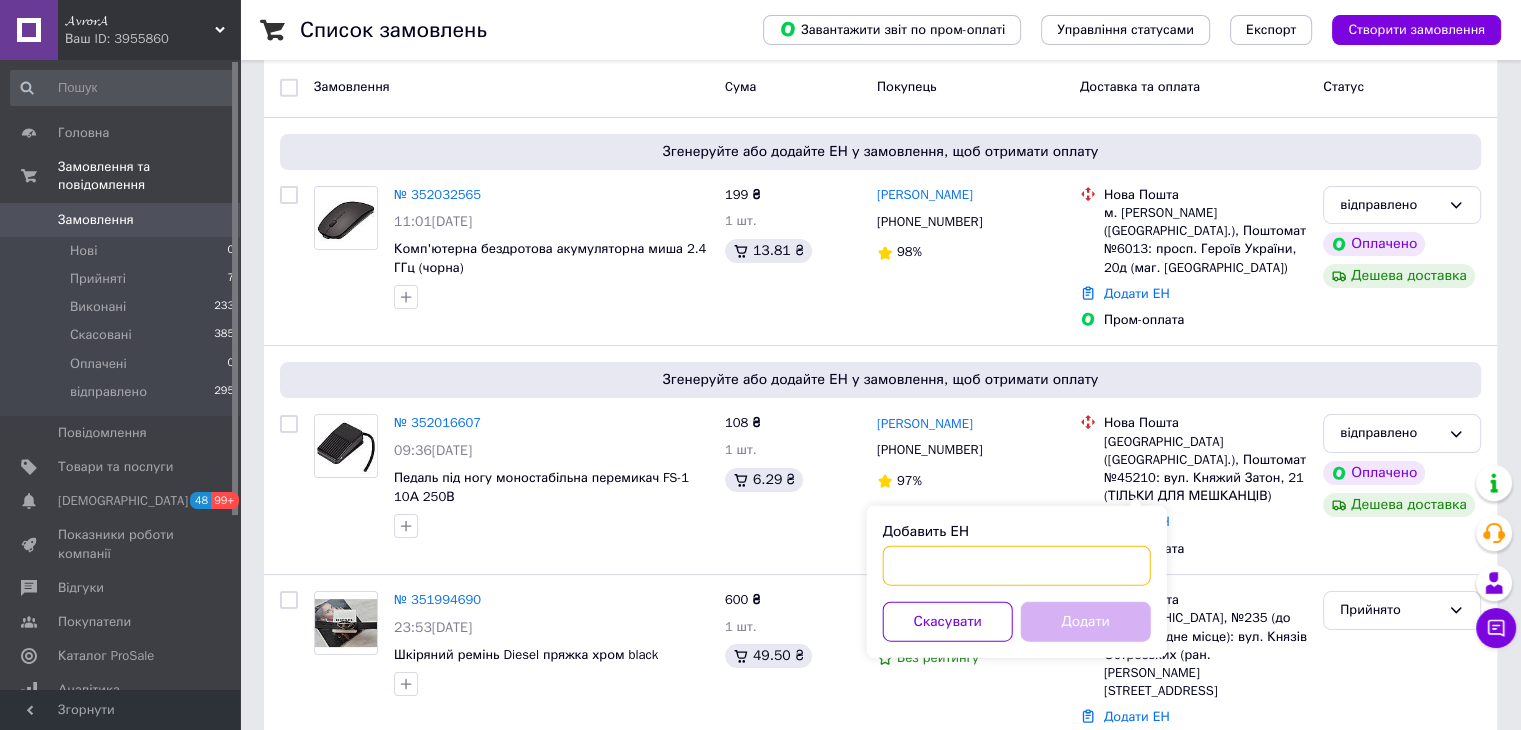 paste on "20451203005510" 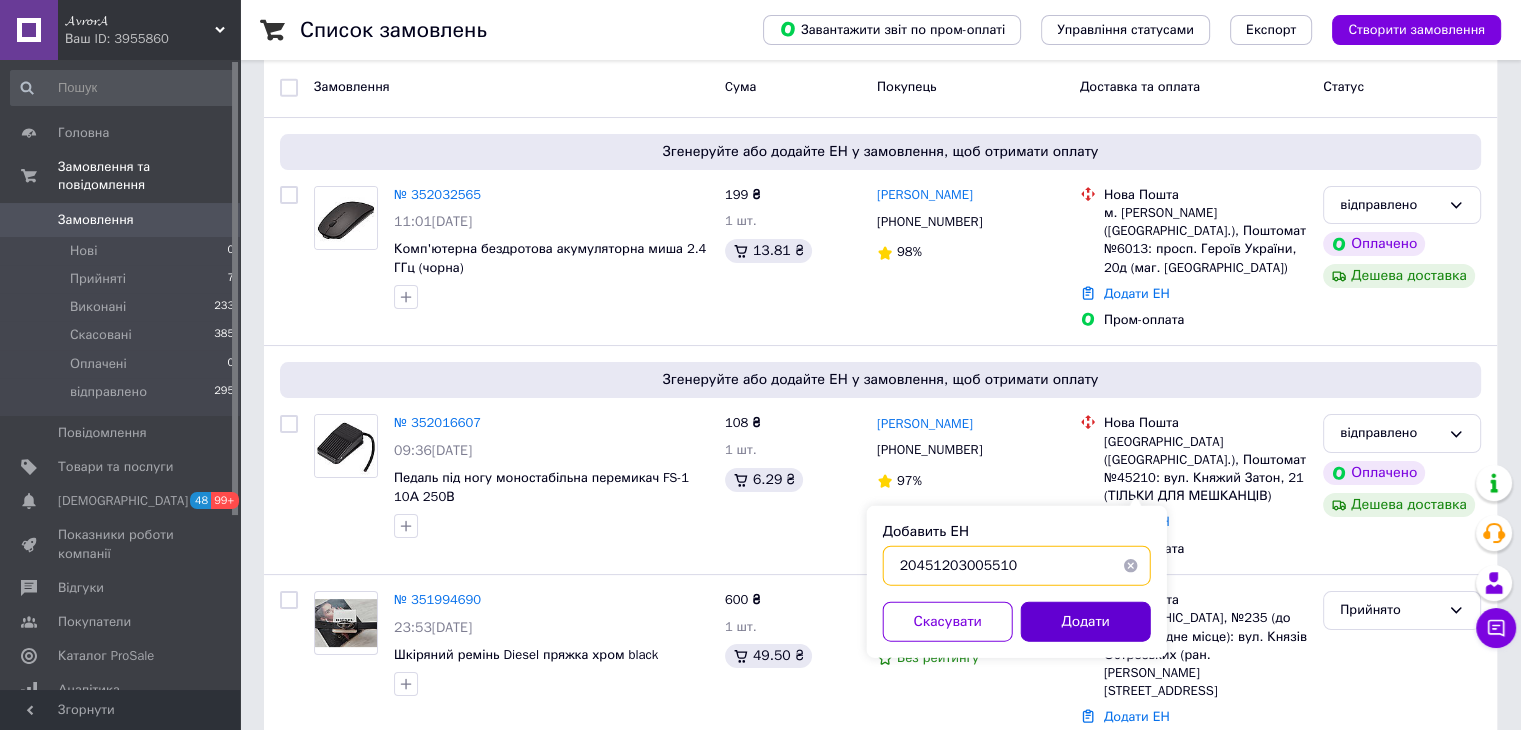 type on "20451203005510" 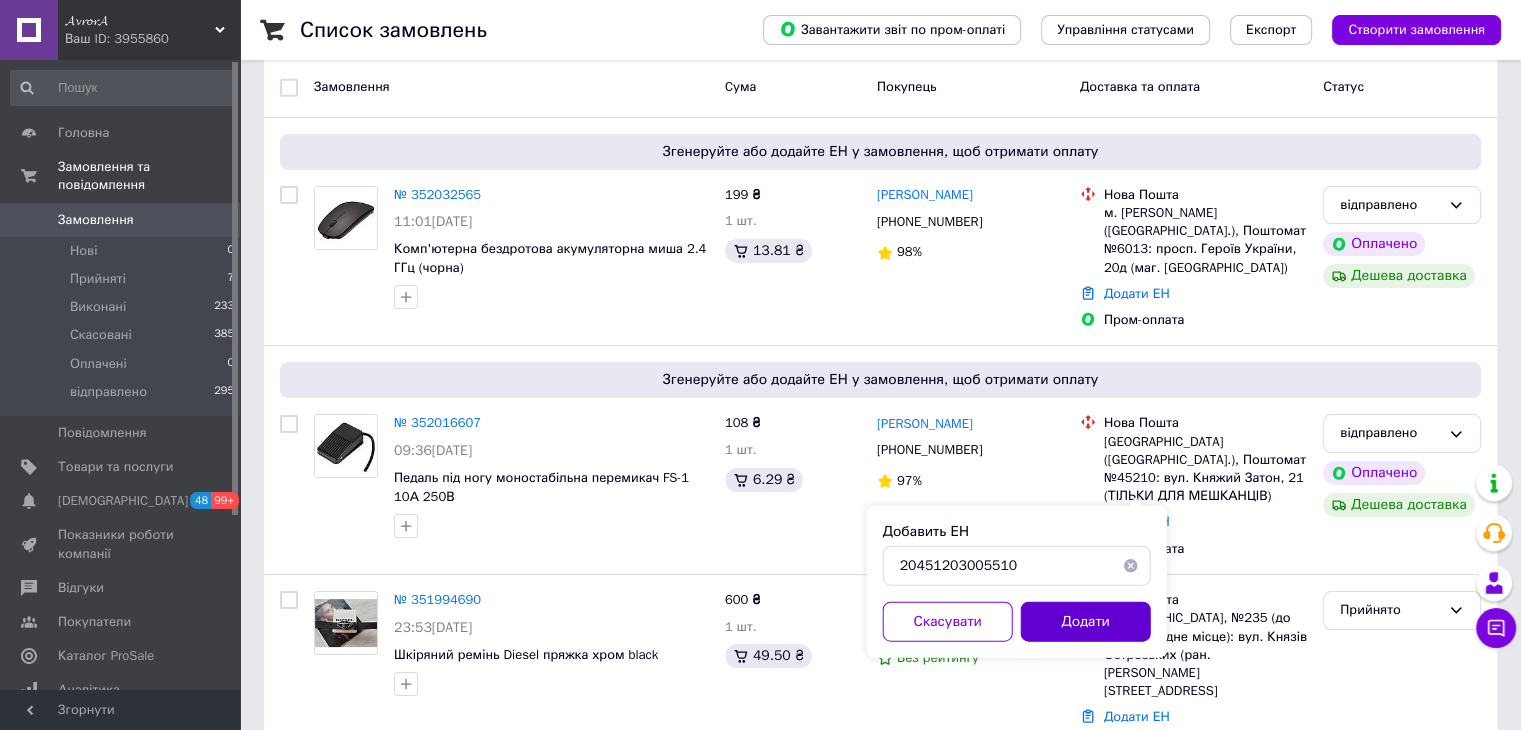 click on "Додати" at bounding box center (1086, 622) 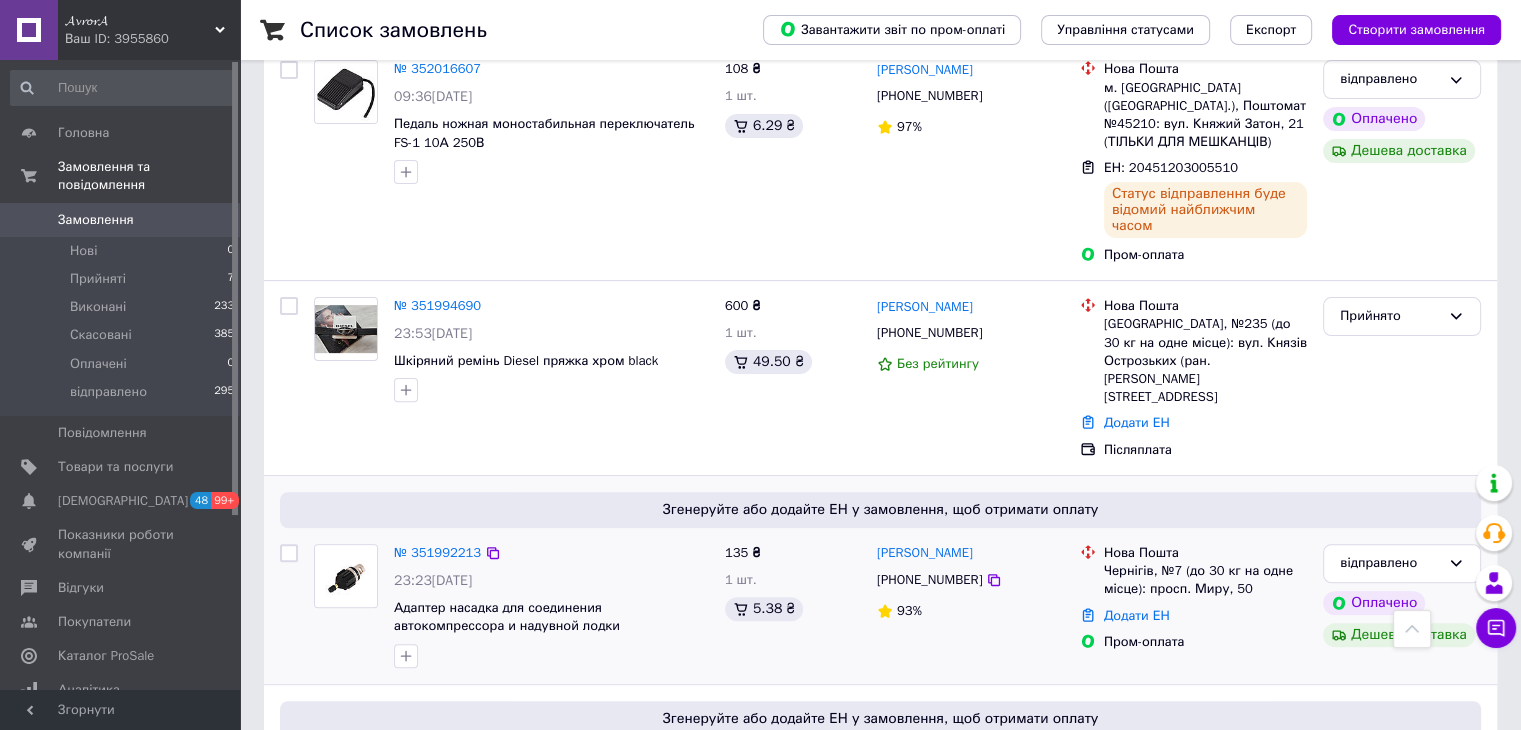 scroll, scrollTop: 600, scrollLeft: 0, axis: vertical 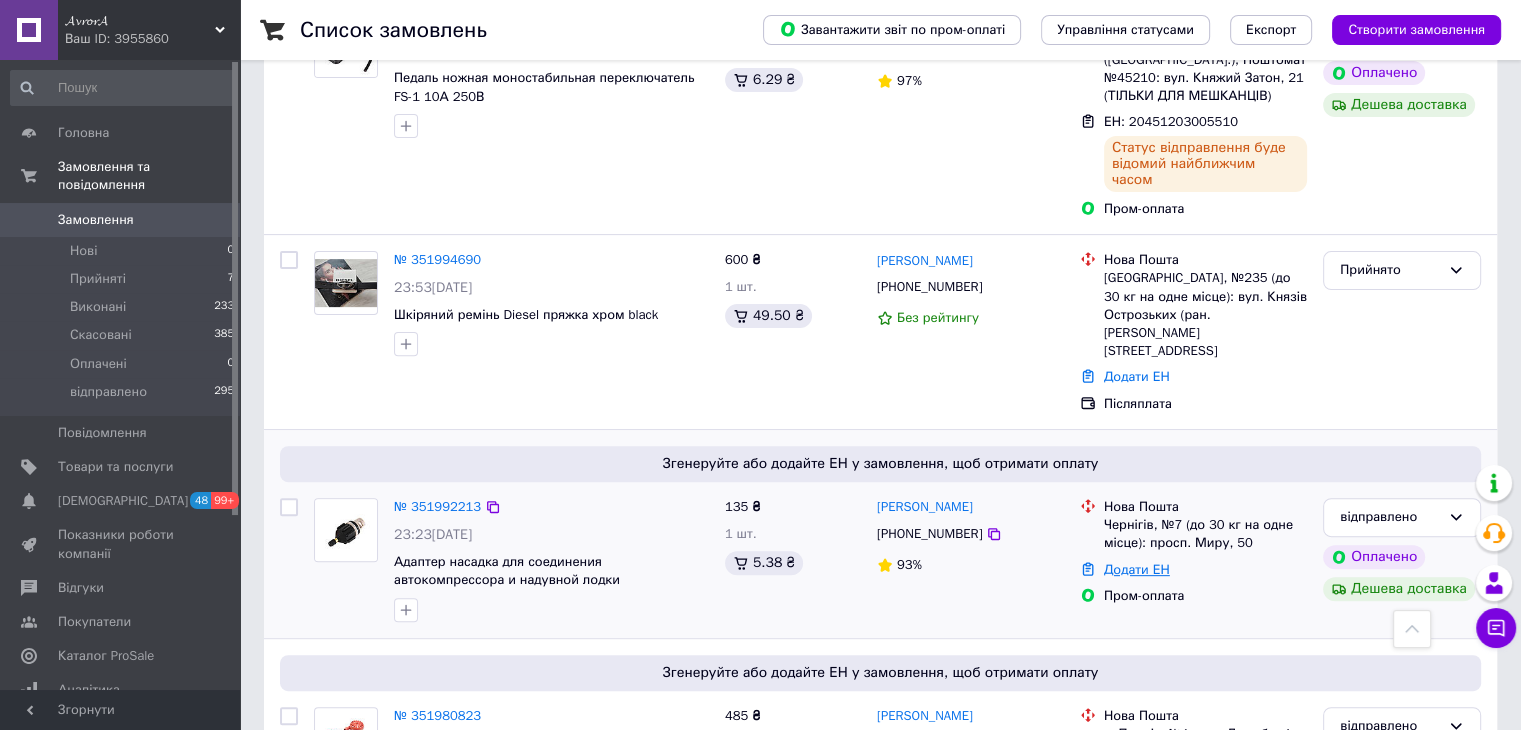 click on "Додати ЕН" at bounding box center [1137, 569] 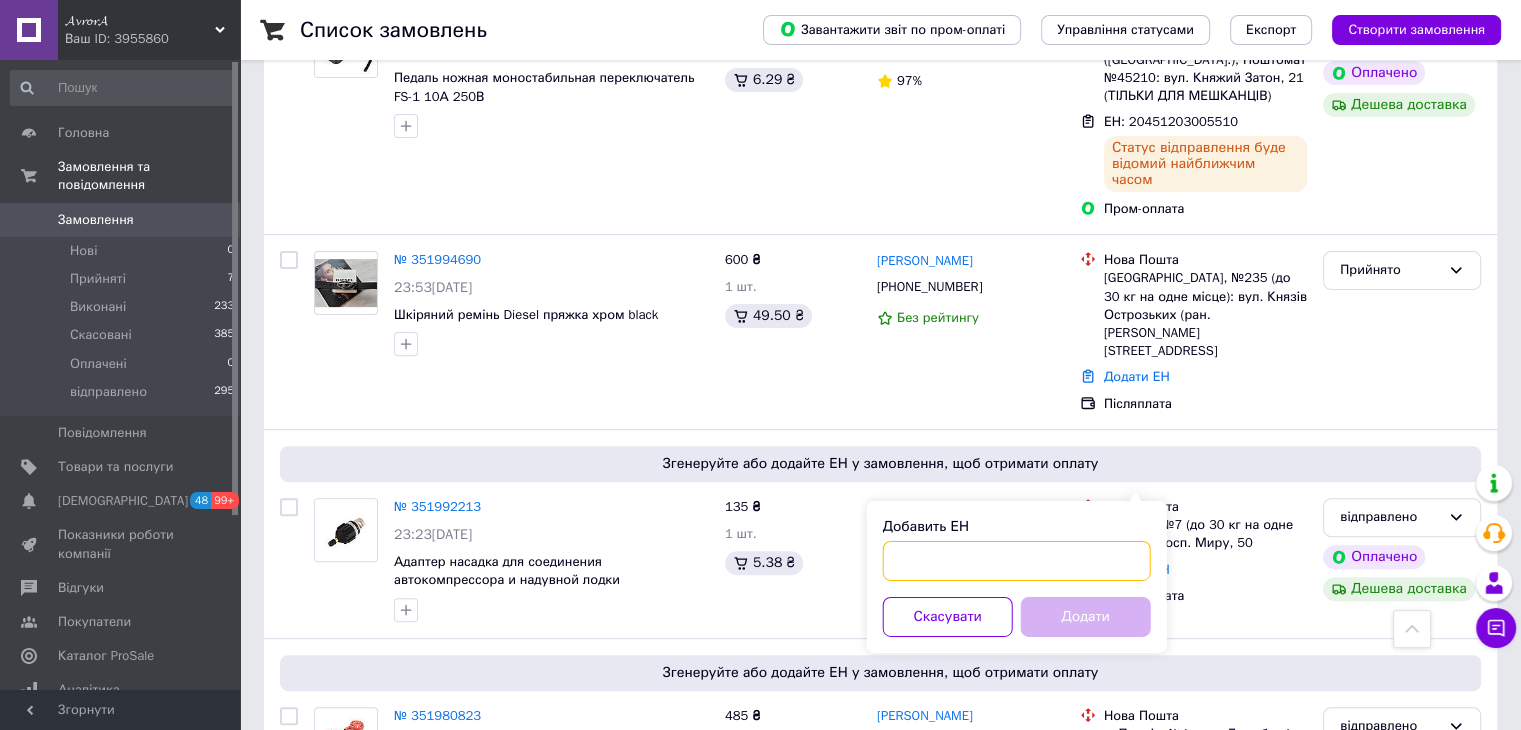 paste on "20451203058472" 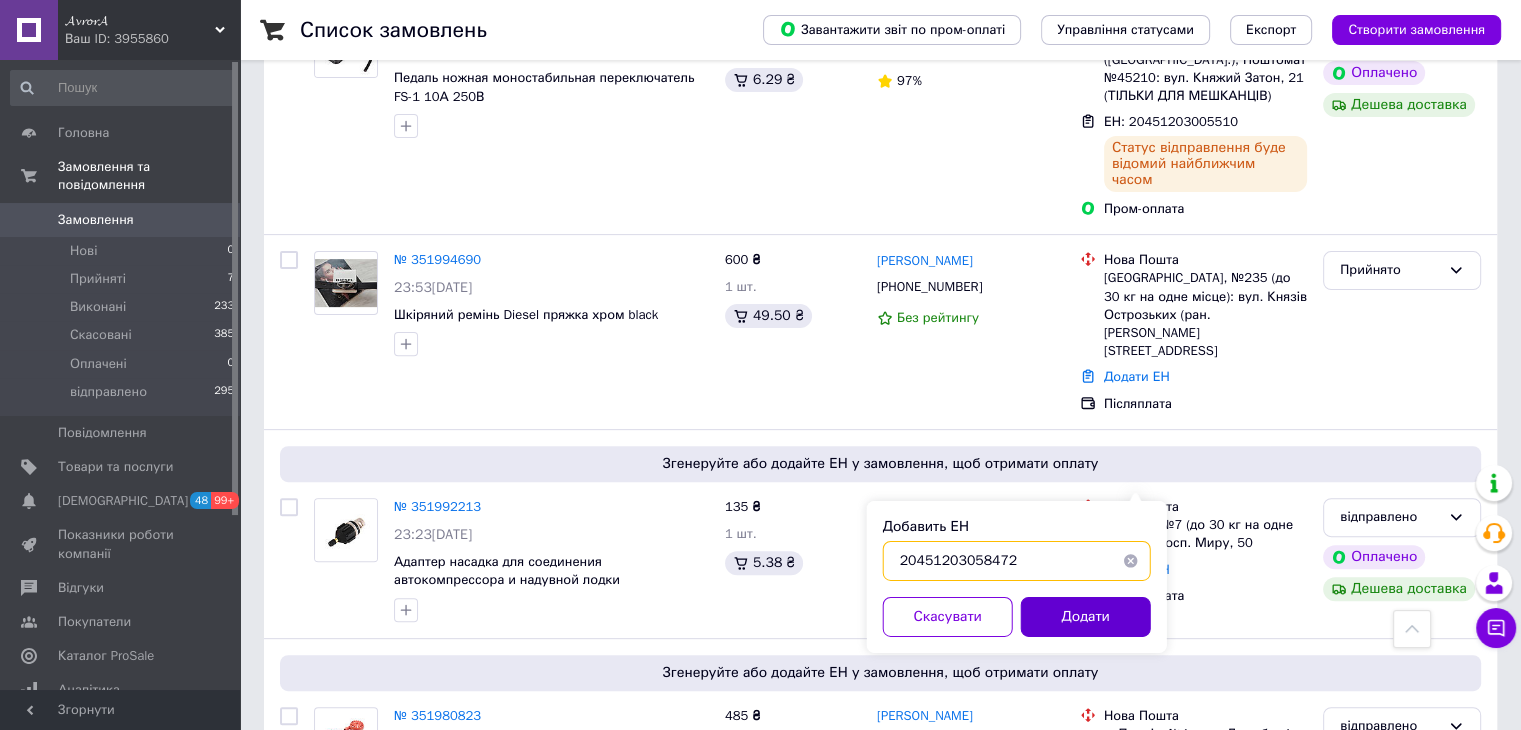 type on "20451203058472" 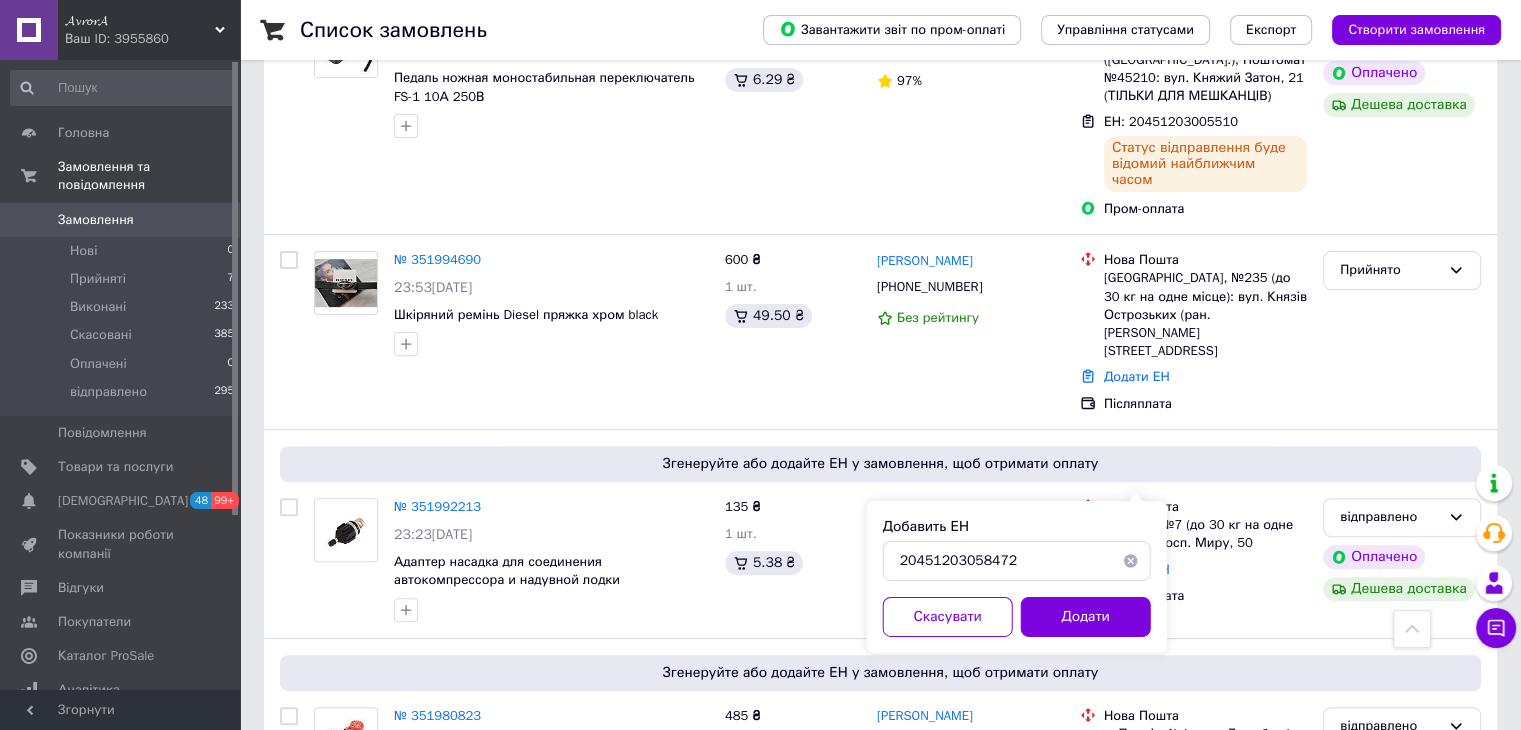 drag, startPoint x: 1115, startPoint y: 603, endPoint x: 1156, endPoint y: 537, distance: 77.698135 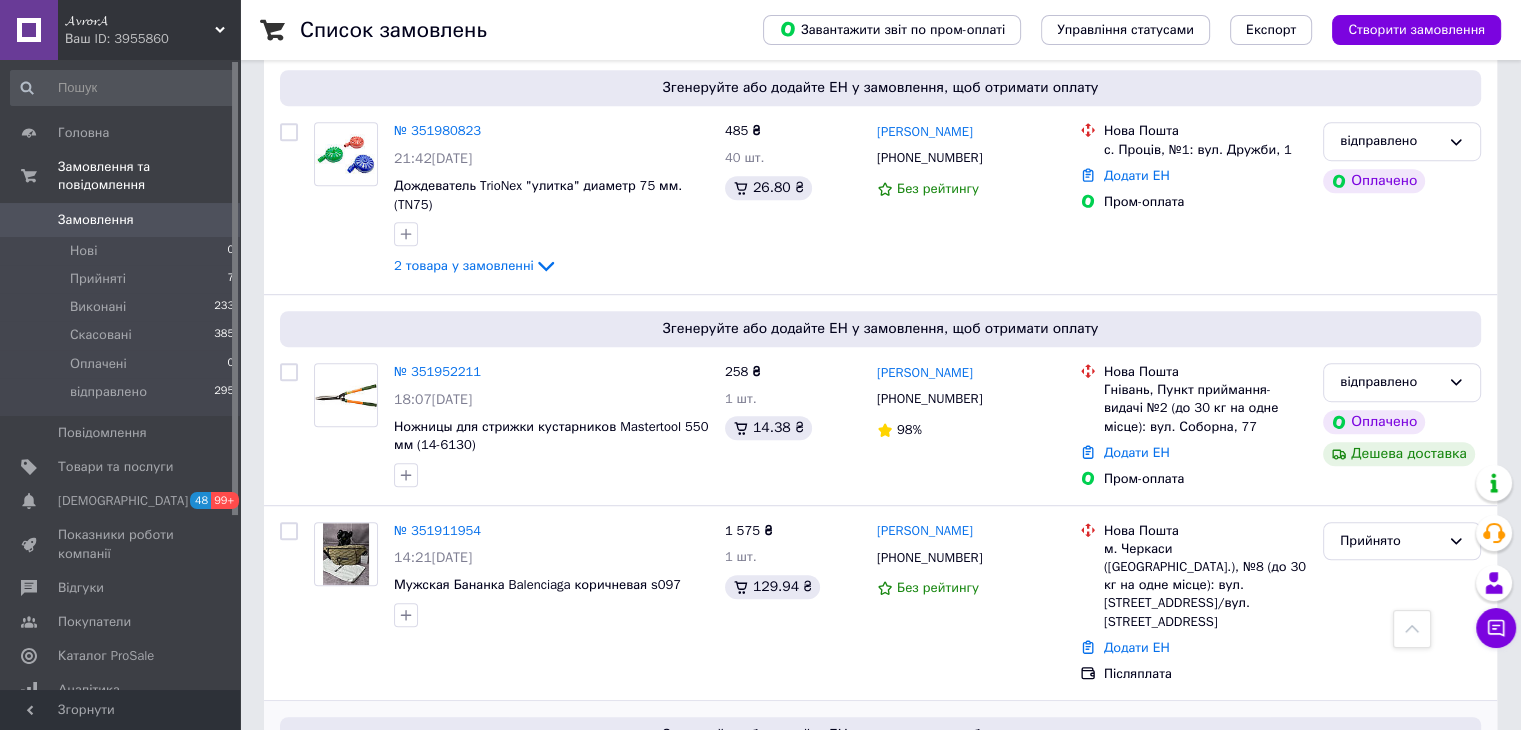 scroll, scrollTop: 1328, scrollLeft: 0, axis: vertical 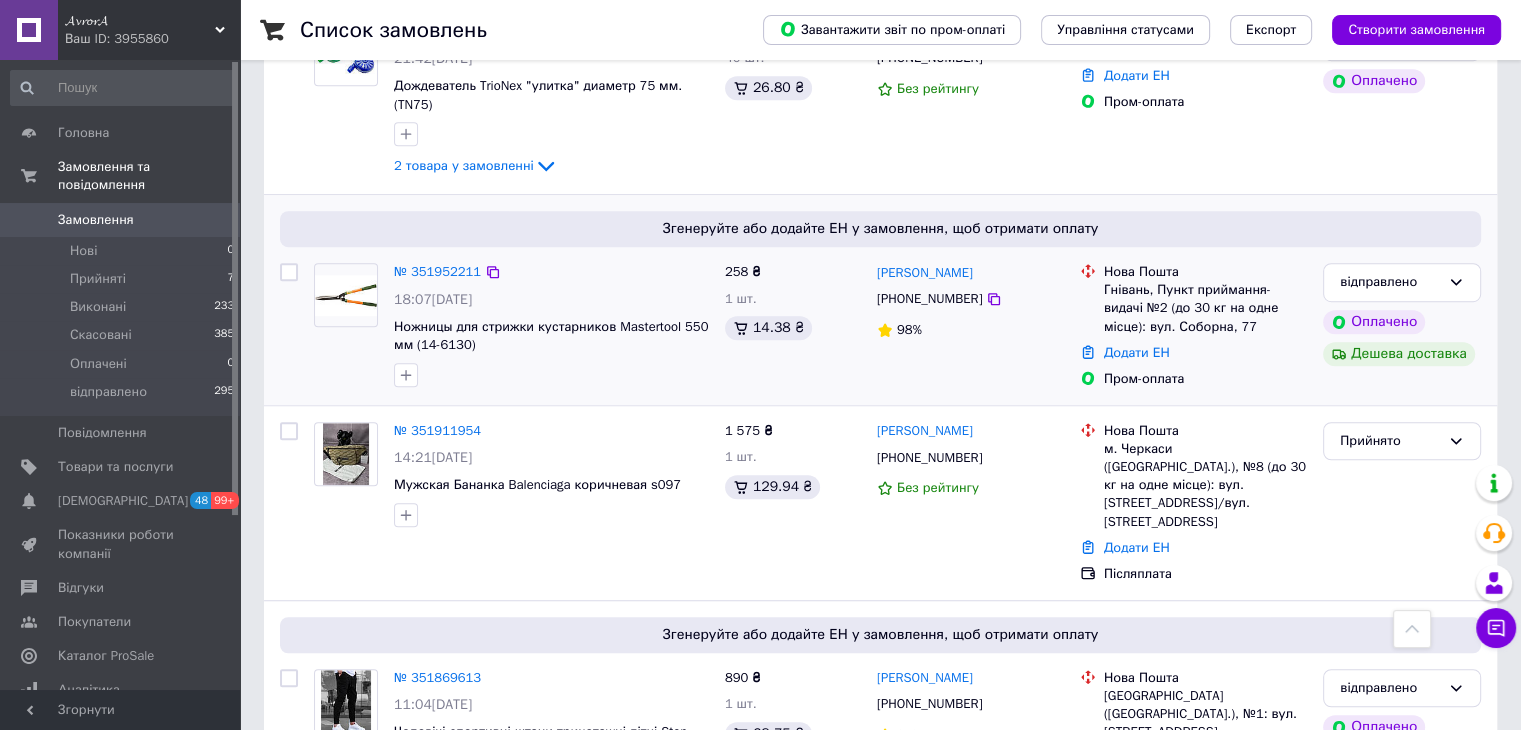 click on "Додати ЕН" at bounding box center (1137, 352) 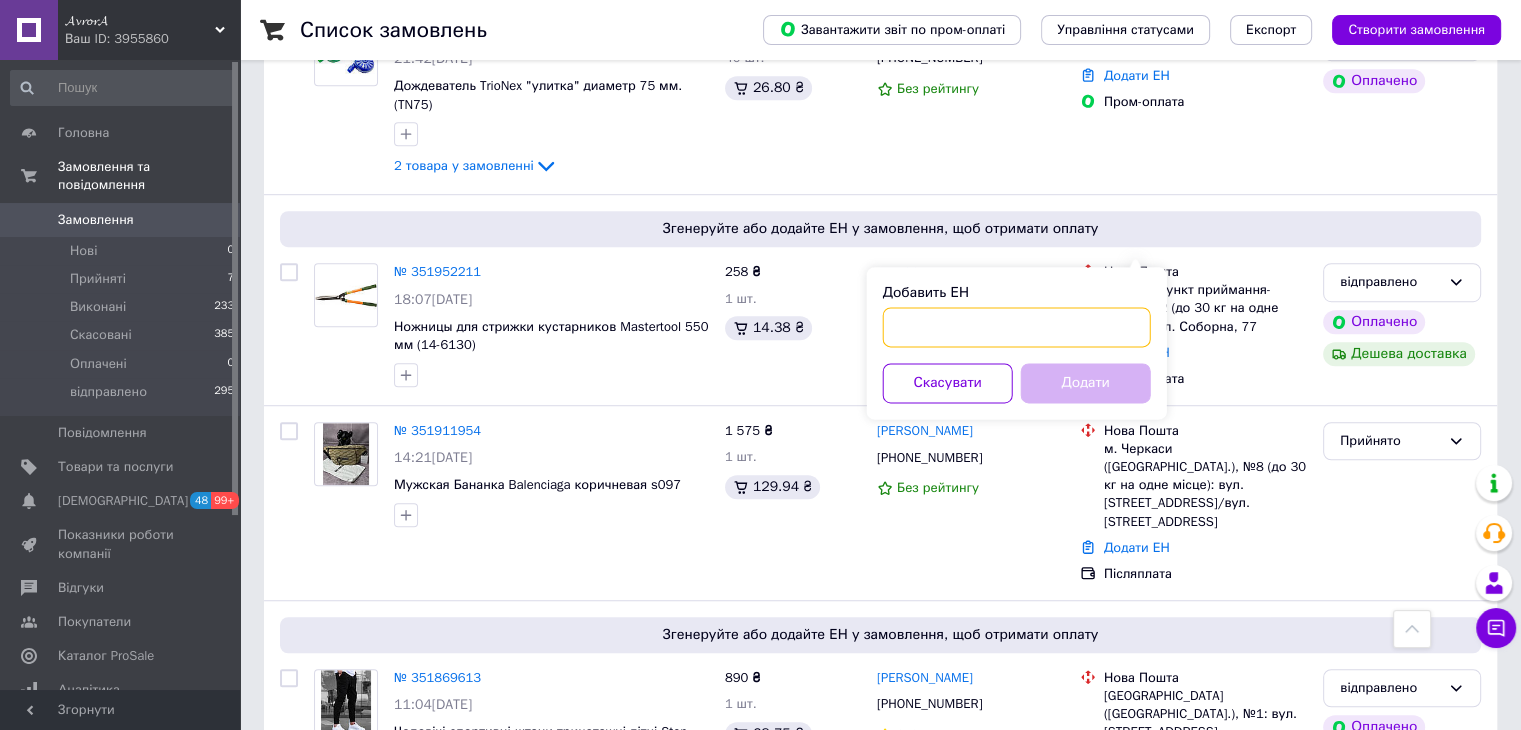 paste on "20451203124483" 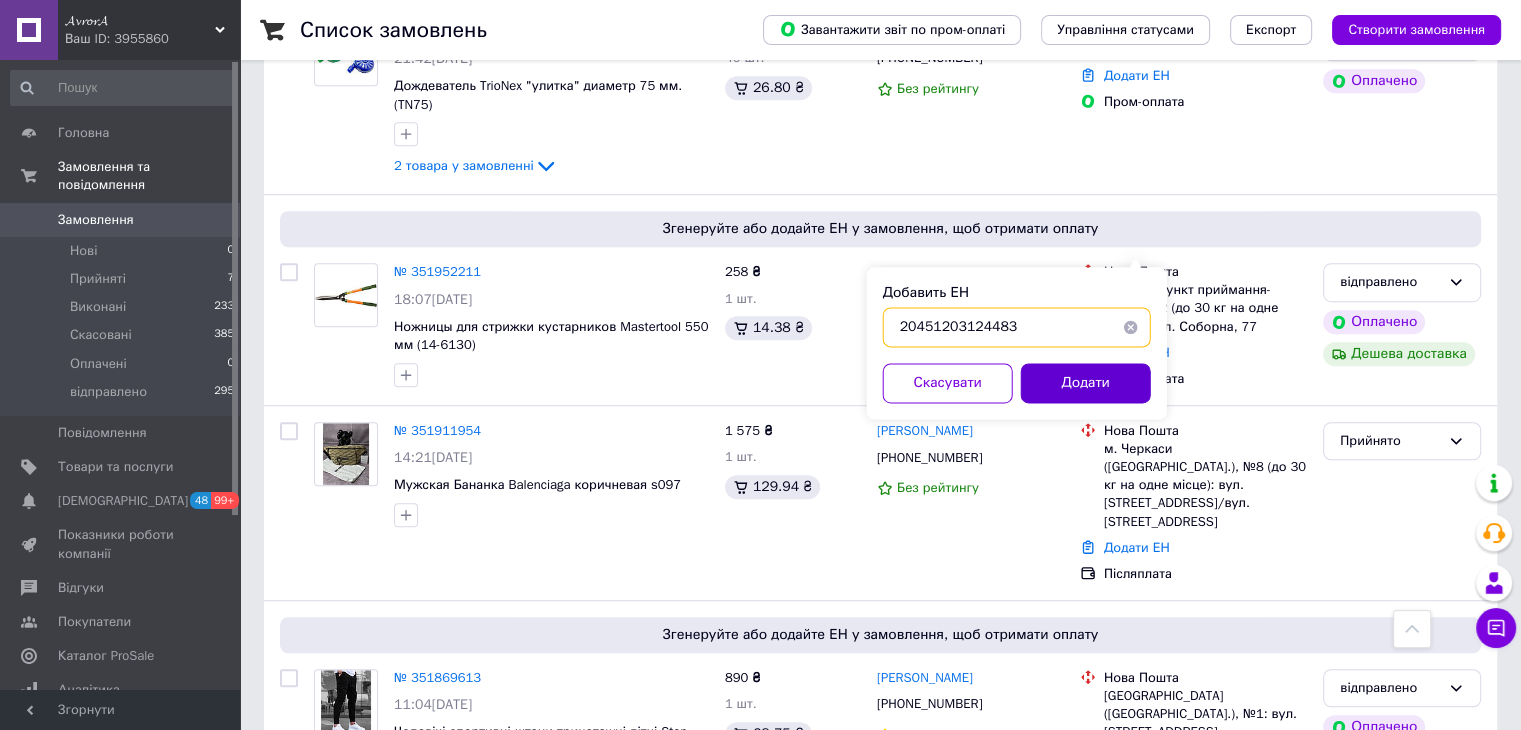 type on "20451203124483" 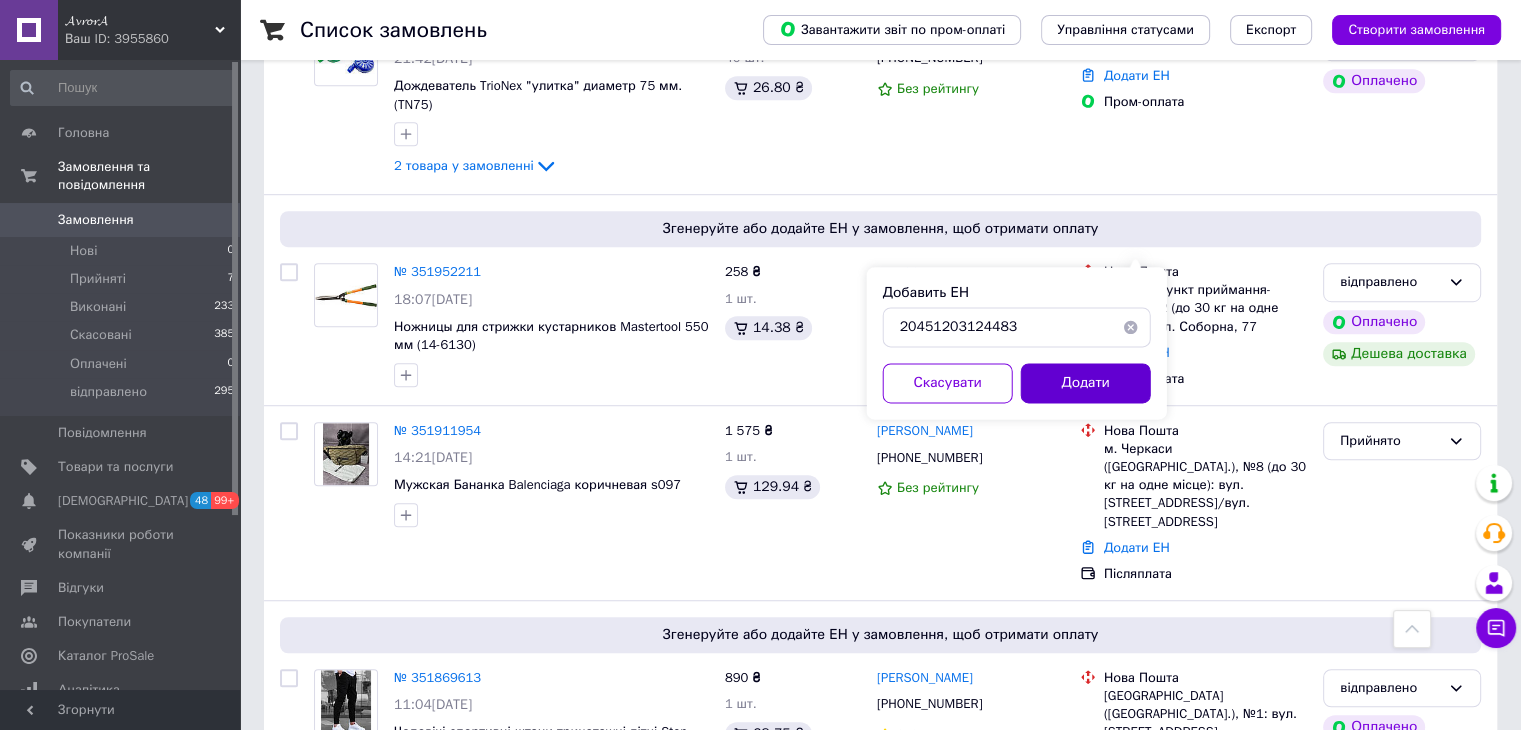 click on "Додати" at bounding box center [1086, 383] 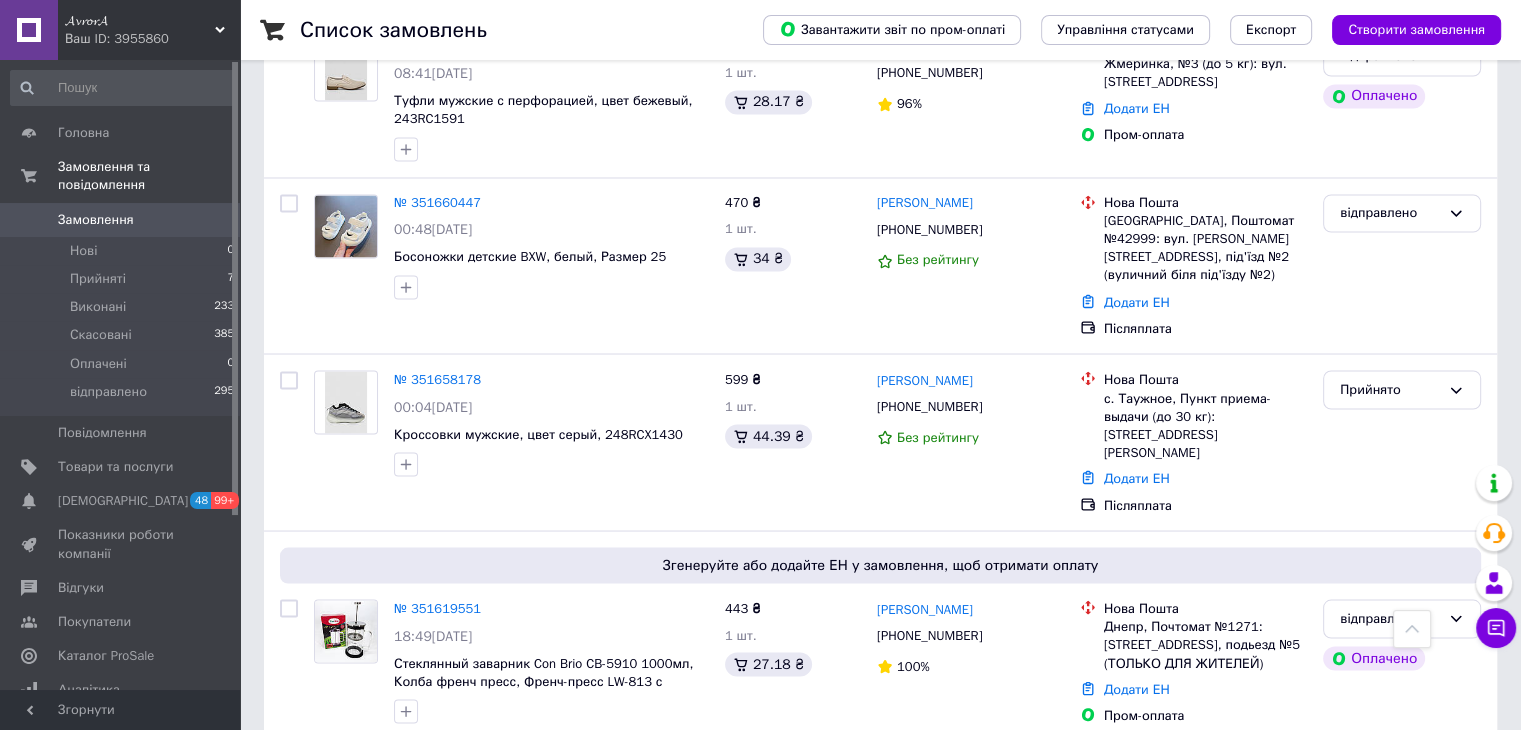 scroll, scrollTop: 3508, scrollLeft: 0, axis: vertical 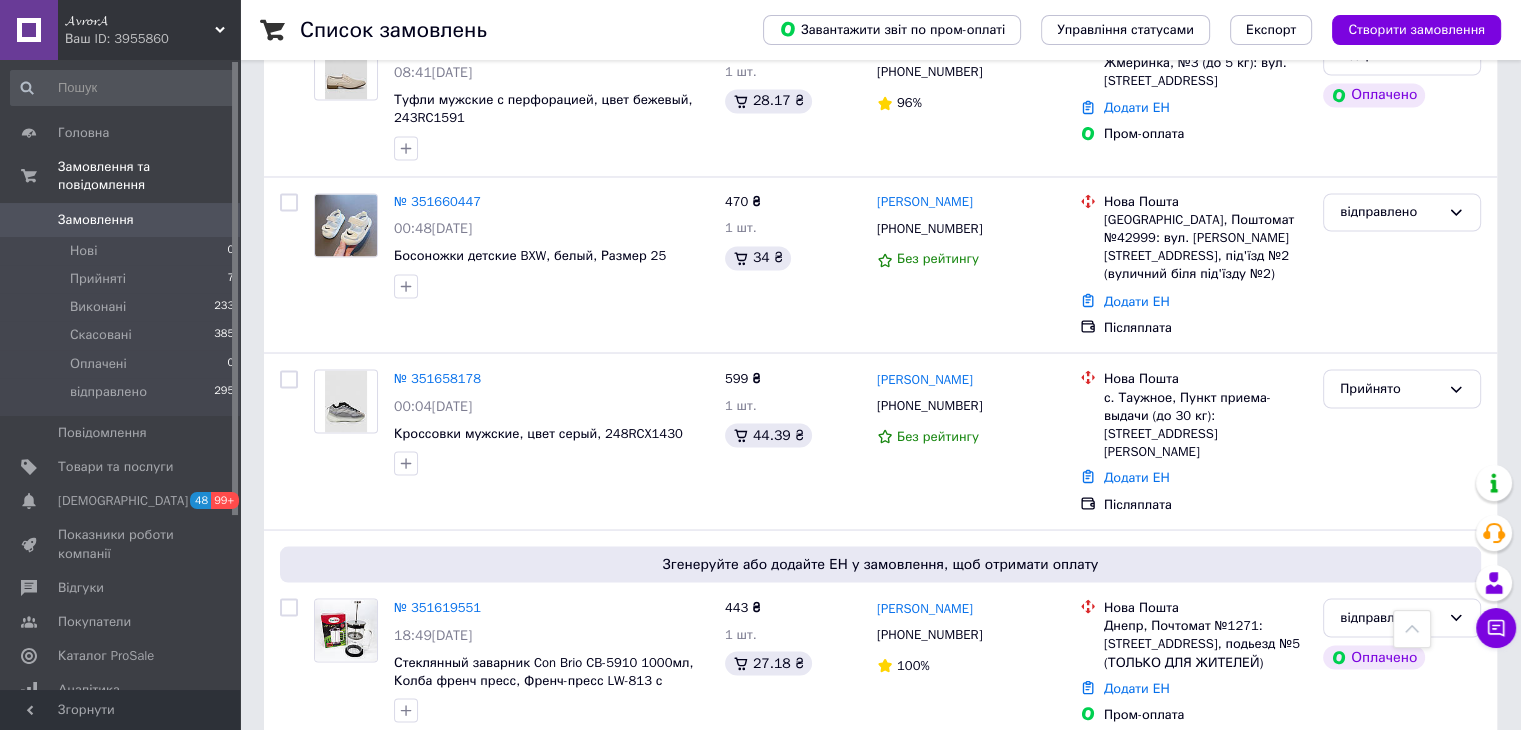 click on "2" at bounding box center [327, 923] 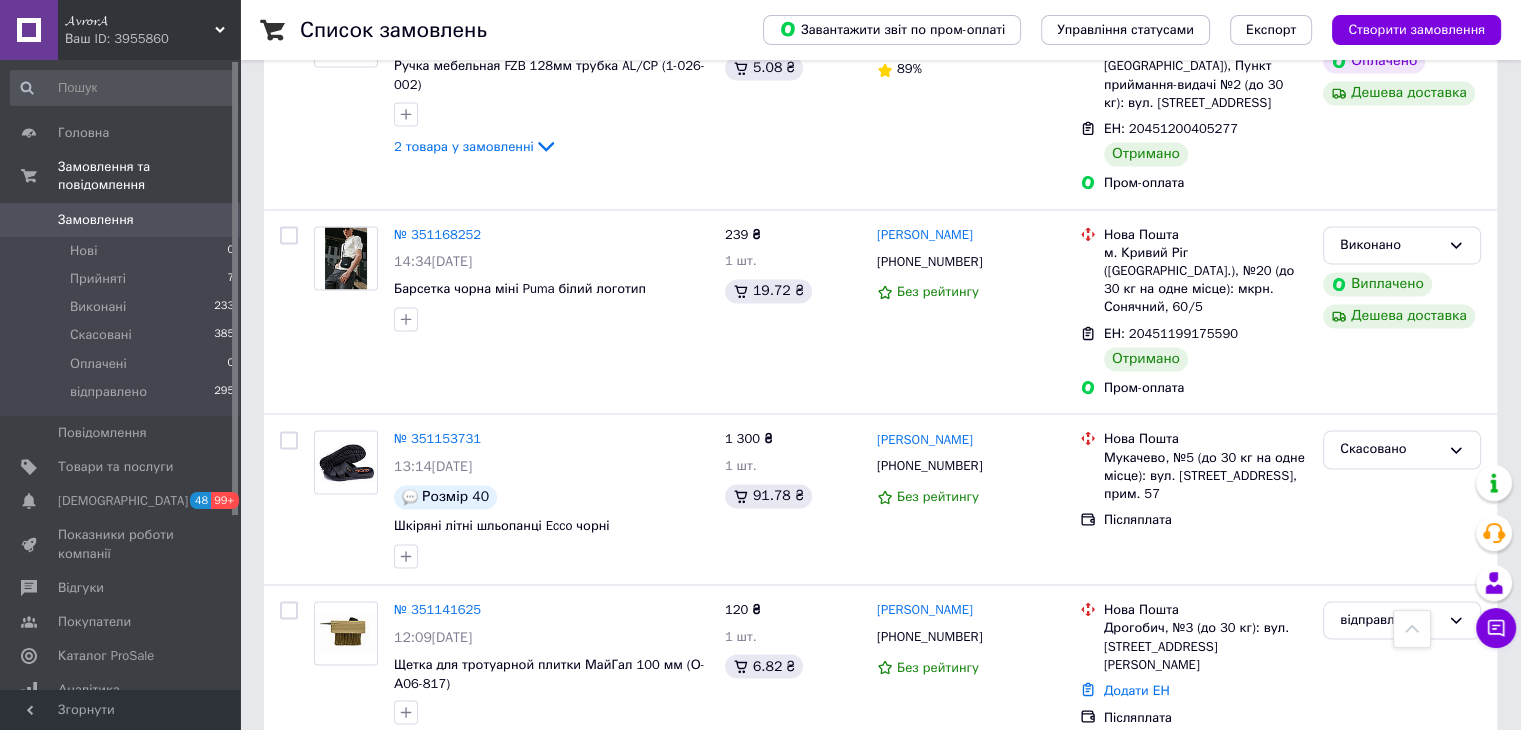 scroll, scrollTop: 3166, scrollLeft: 0, axis: vertical 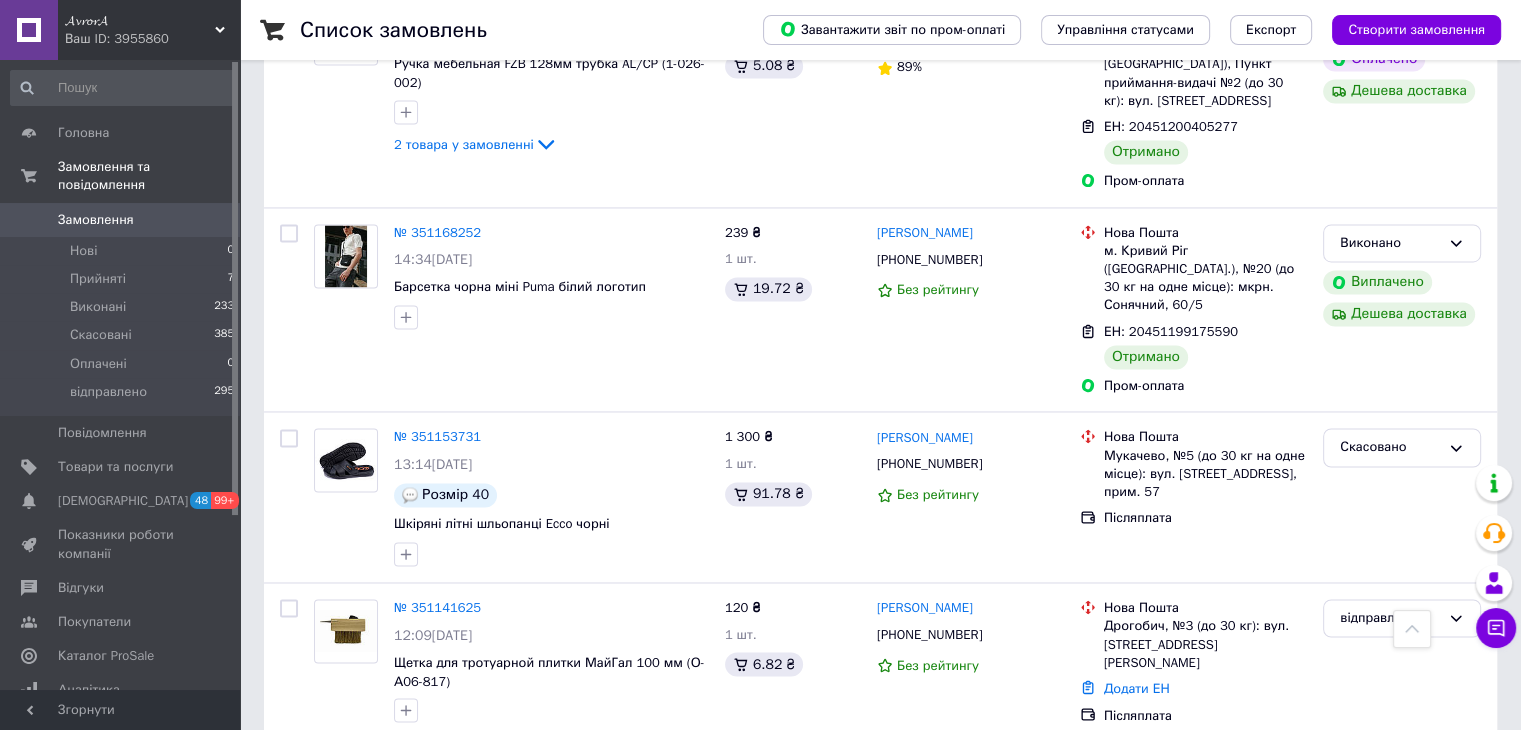 click on "Замовлення" at bounding box center (96, 220) 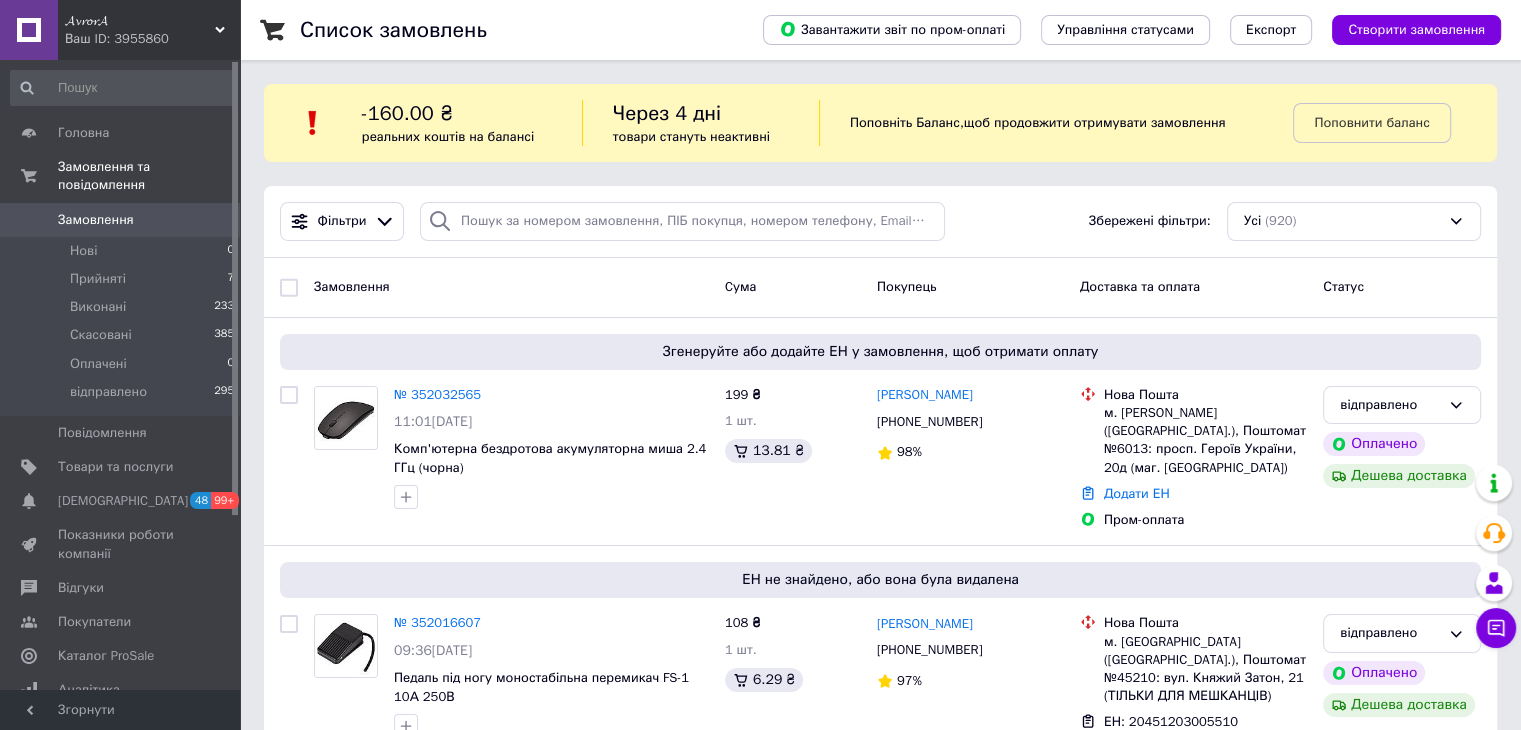 click on "Замовлення" at bounding box center (121, 220) 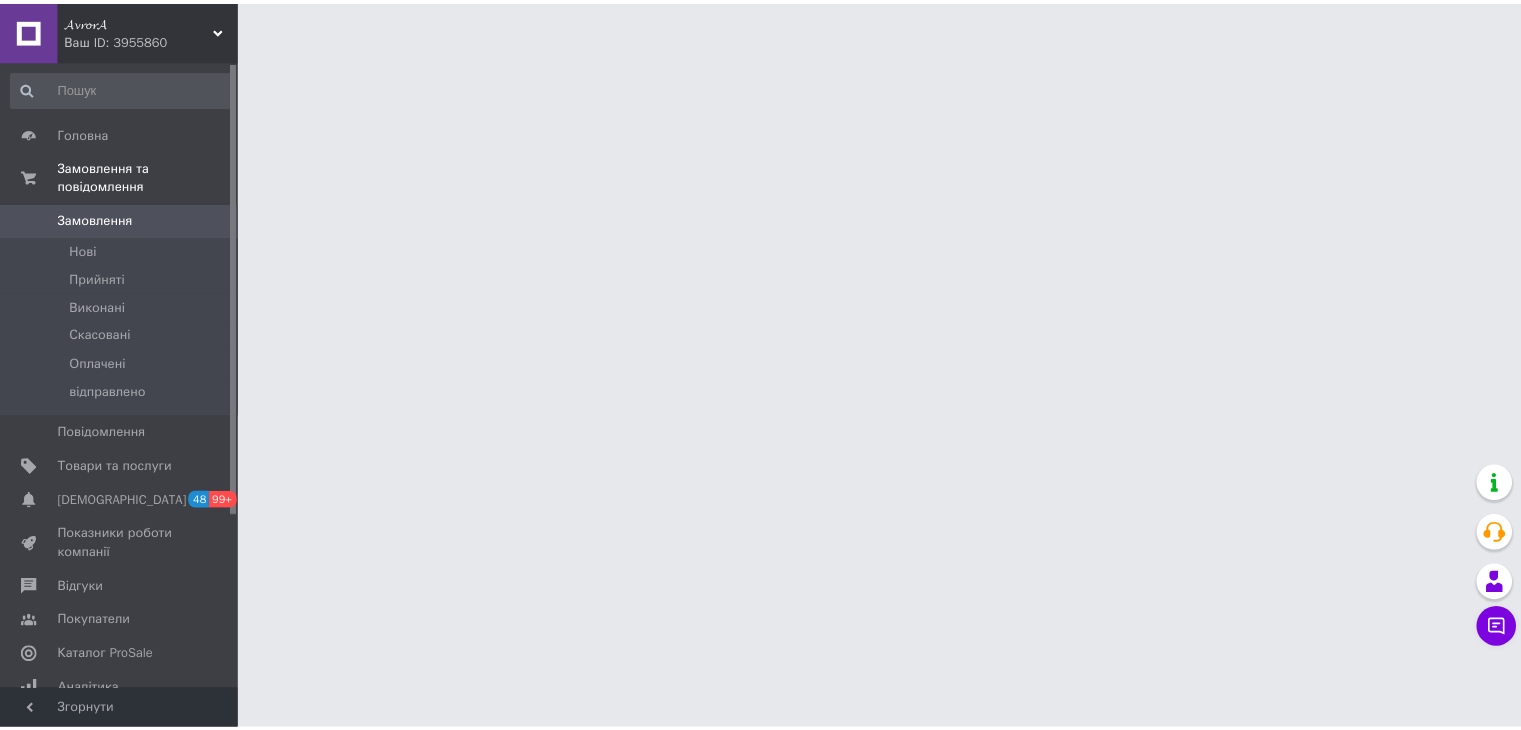 scroll, scrollTop: 0, scrollLeft: 0, axis: both 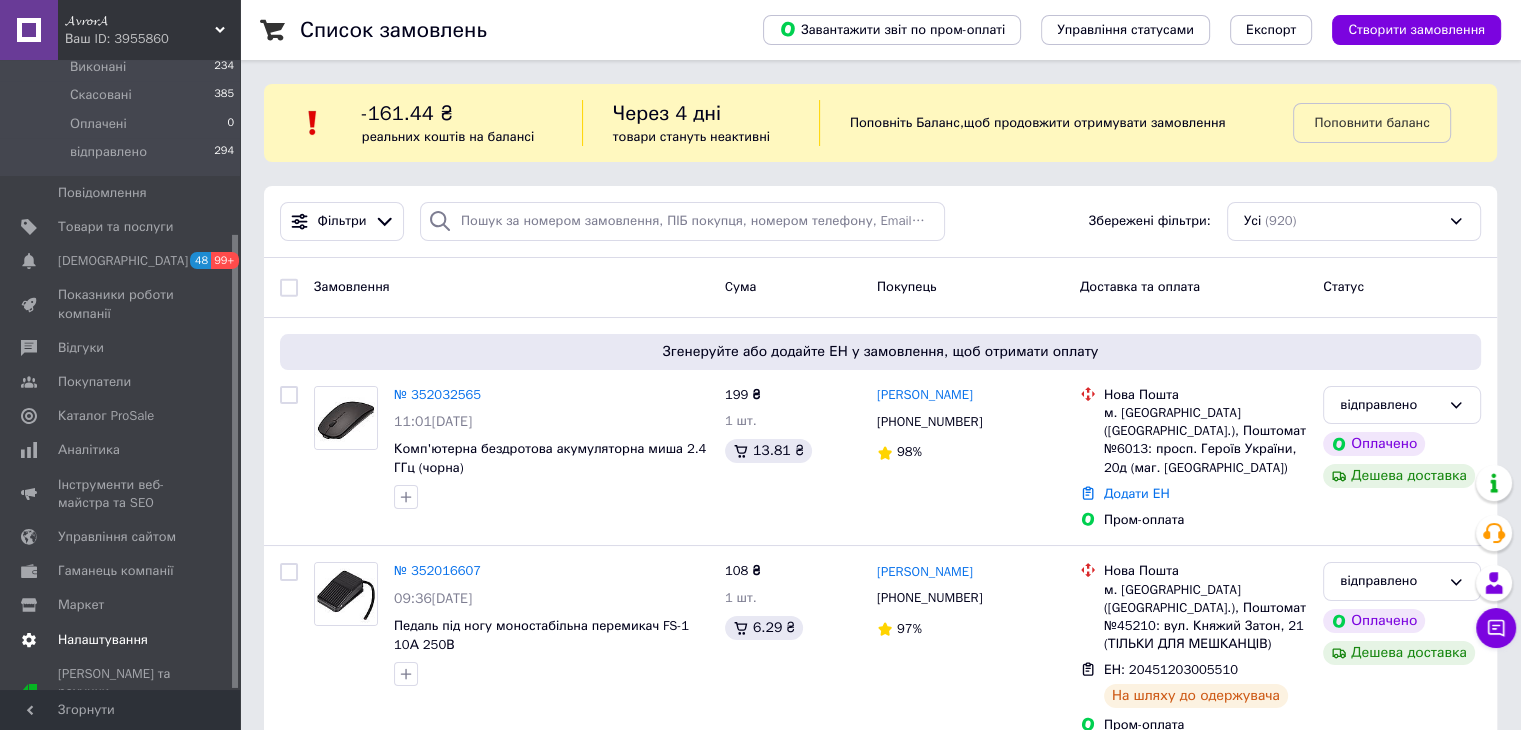 click on "Налаштування" at bounding box center (103, 640) 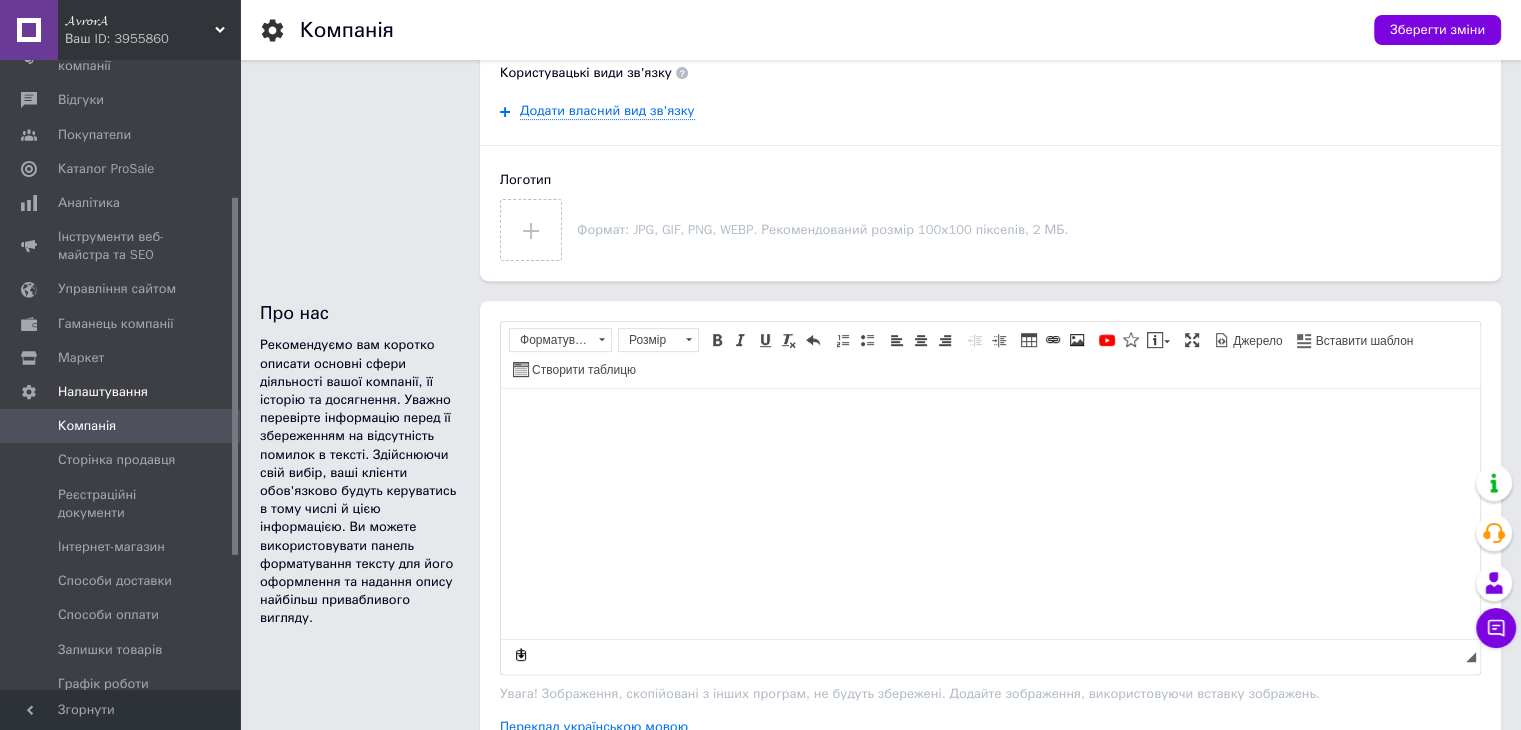 scroll, scrollTop: 700, scrollLeft: 0, axis: vertical 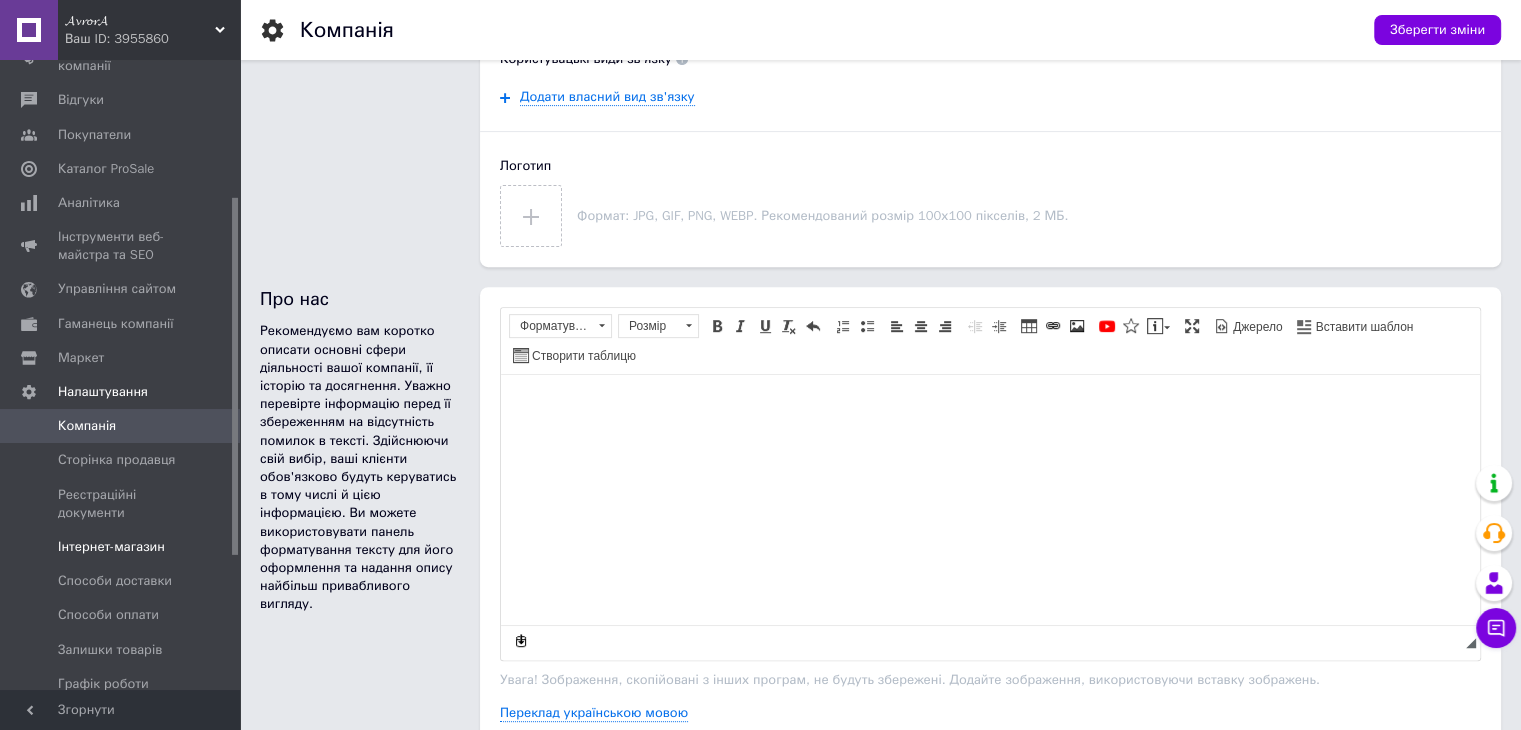 click on "Інтернет-магазин" at bounding box center (111, 547) 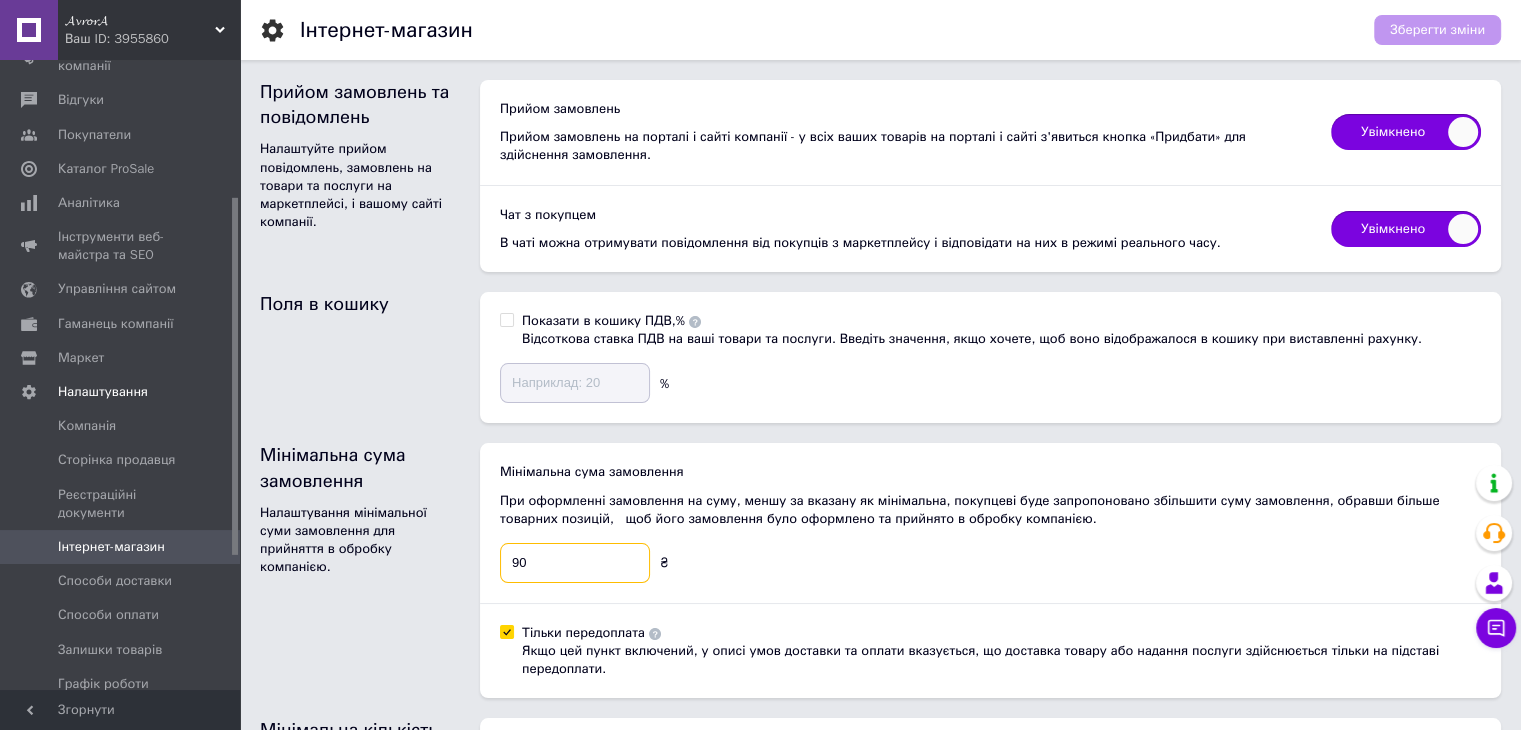 click on "90" at bounding box center (575, 563) 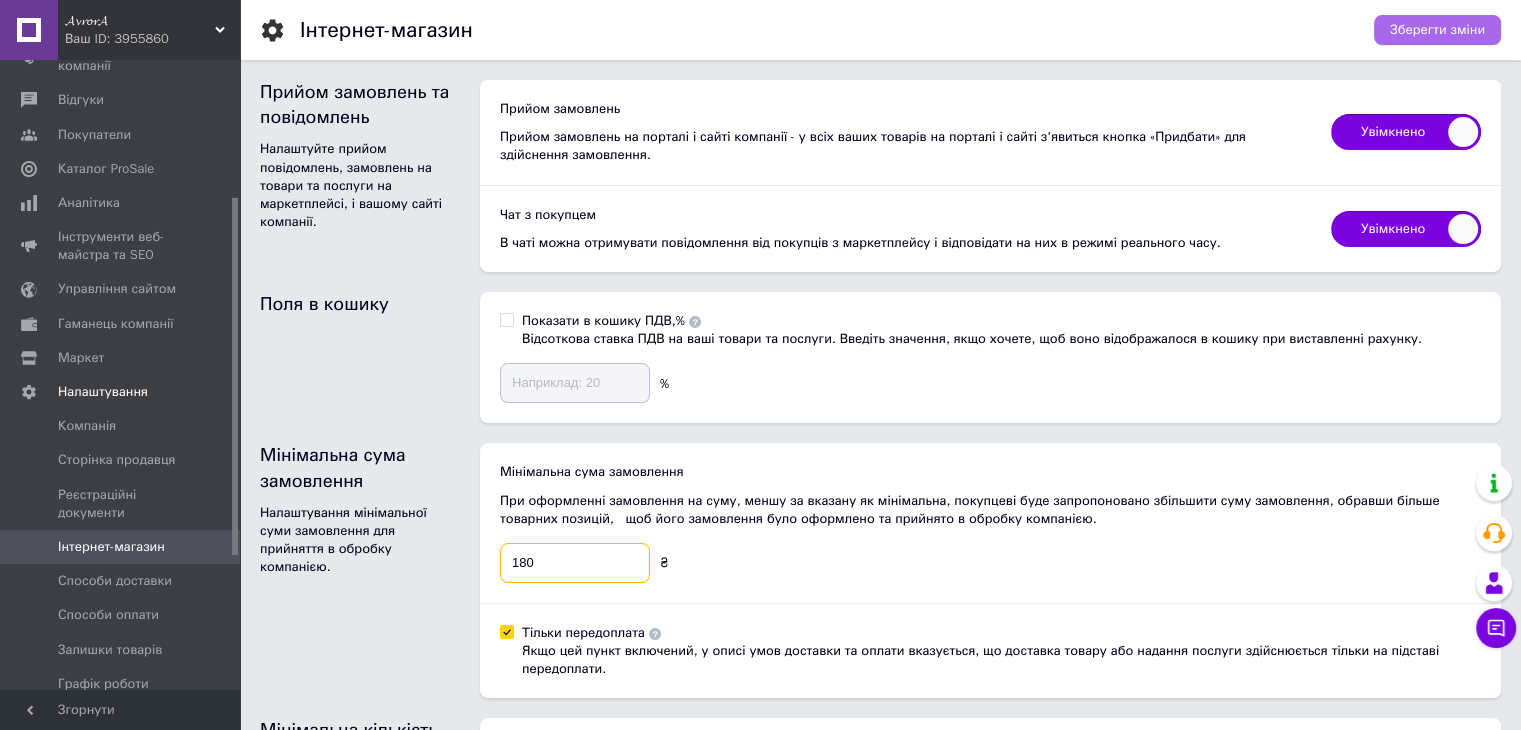 type on "180" 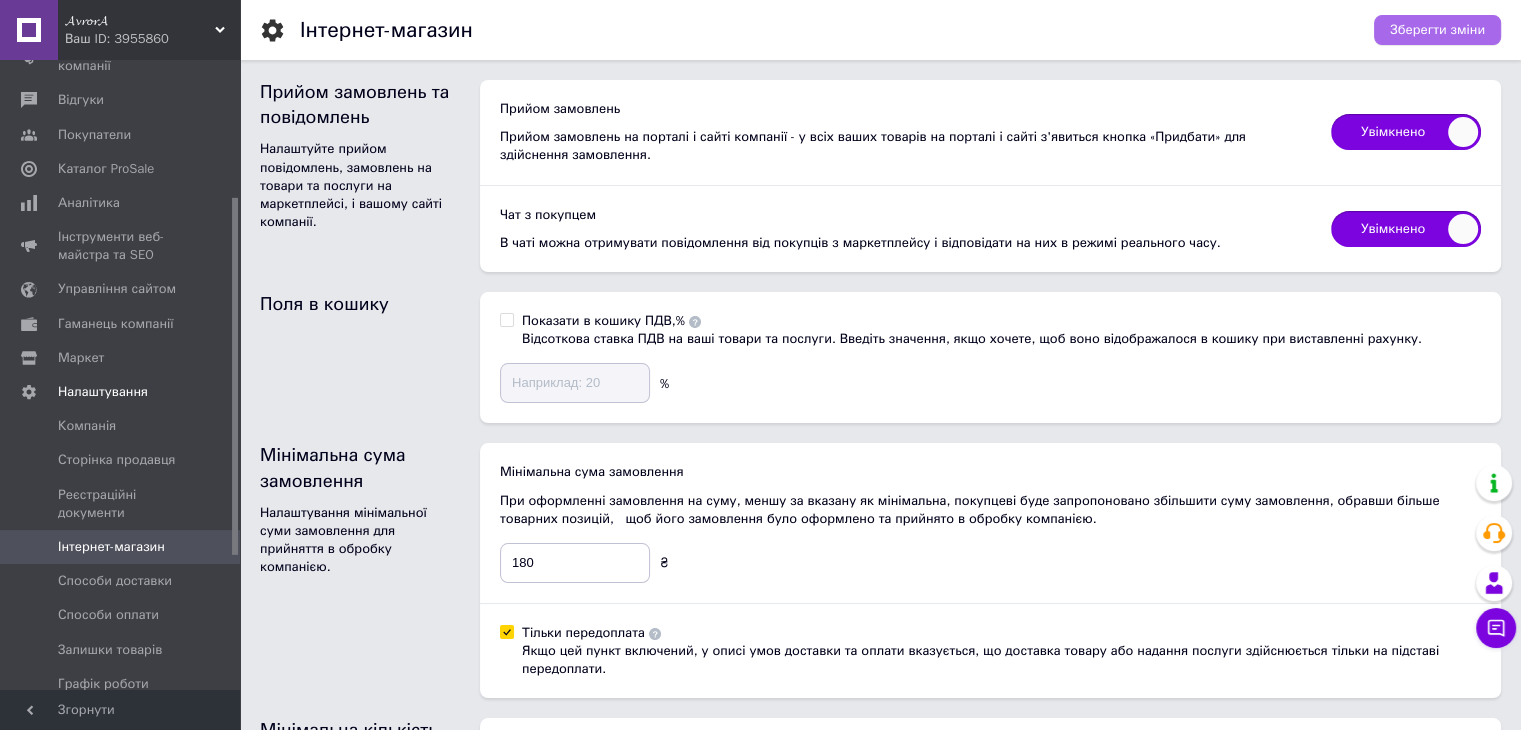 click on "Зберегти зміни" at bounding box center [1437, 30] 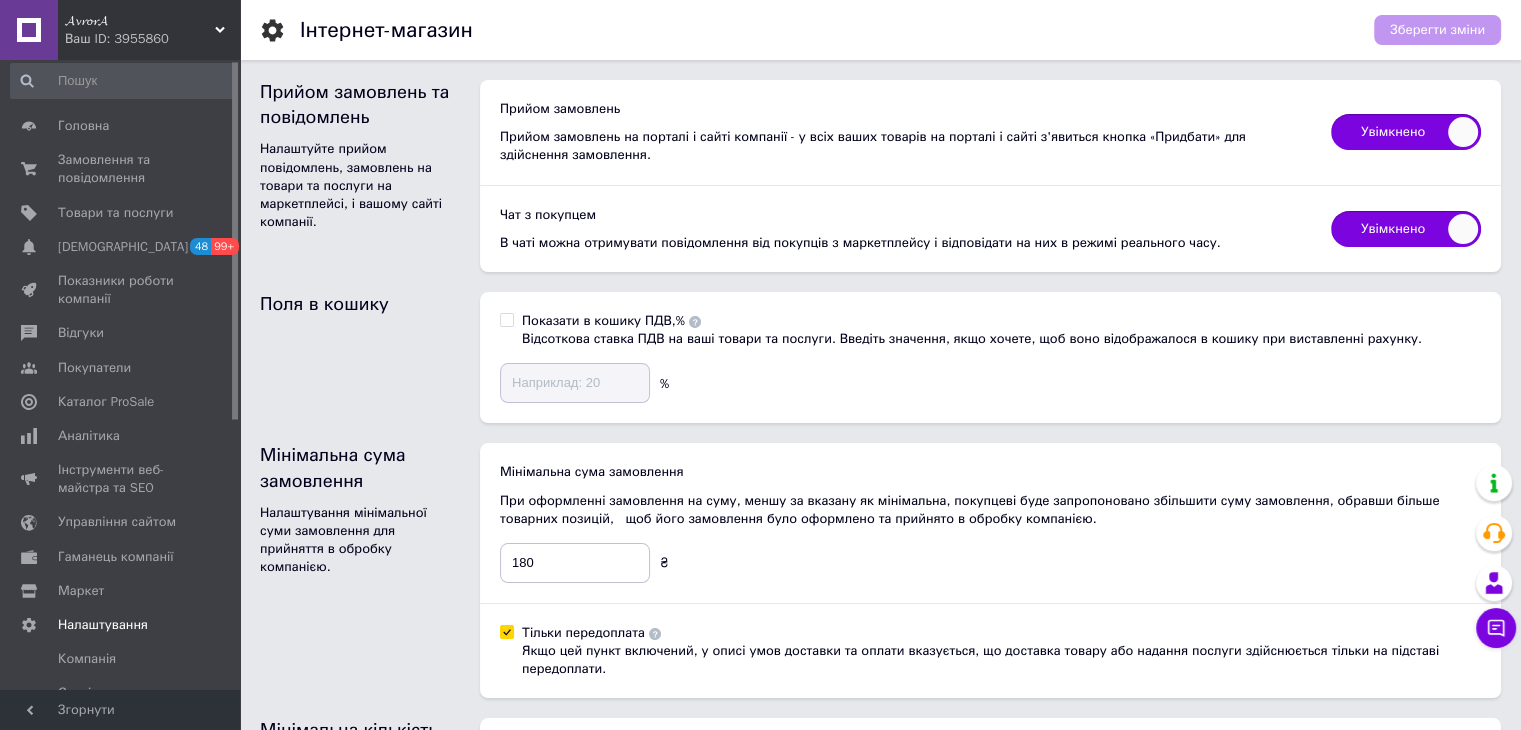 scroll, scrollTop: 0, scrollLeft: 0, axis: both 